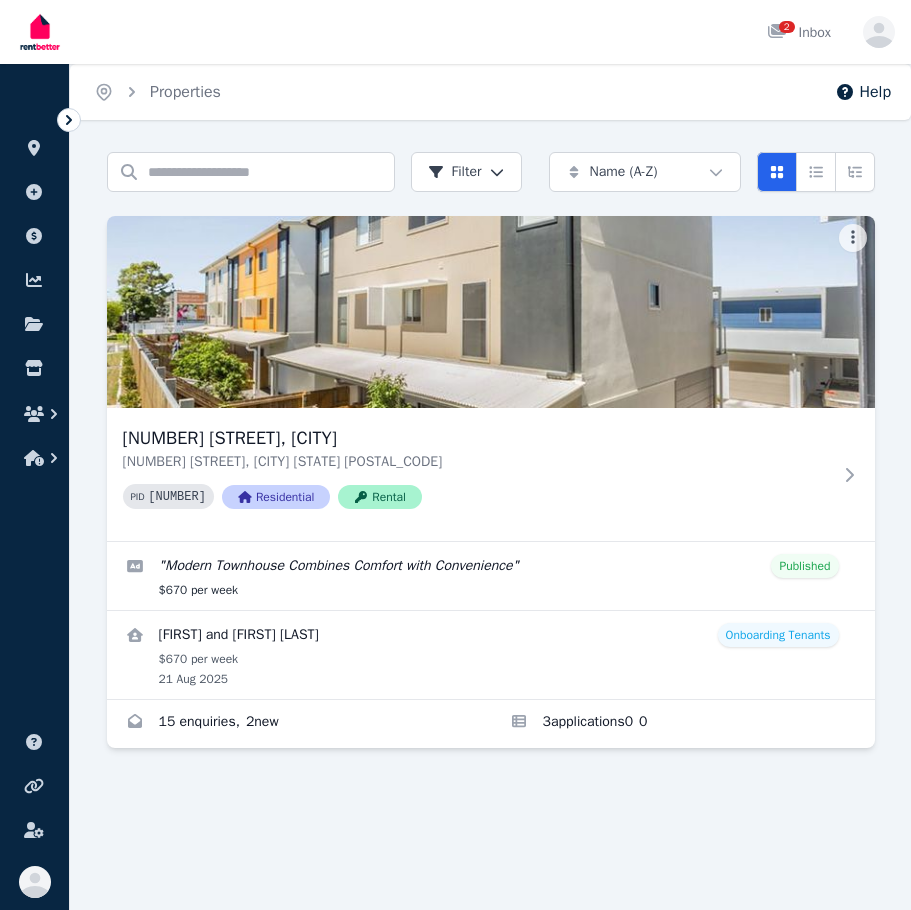 scroll, scrollTop: 0, scrollLeft: 0, axis: both 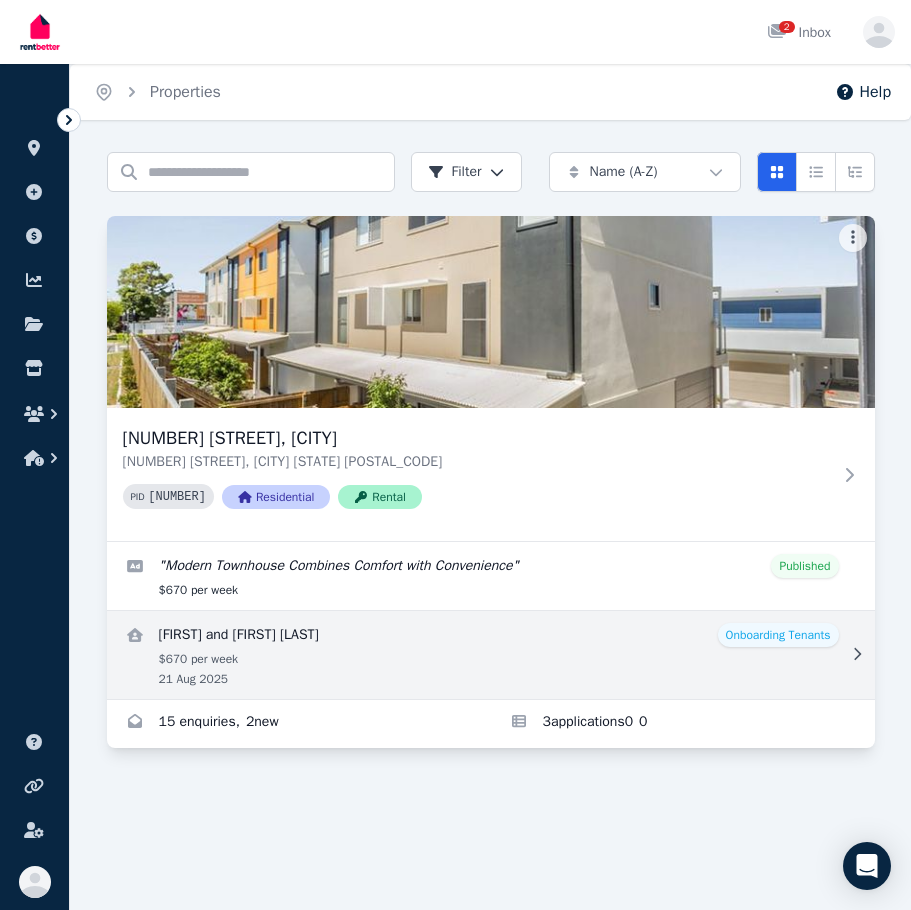 click at bounding box center [491, 655] 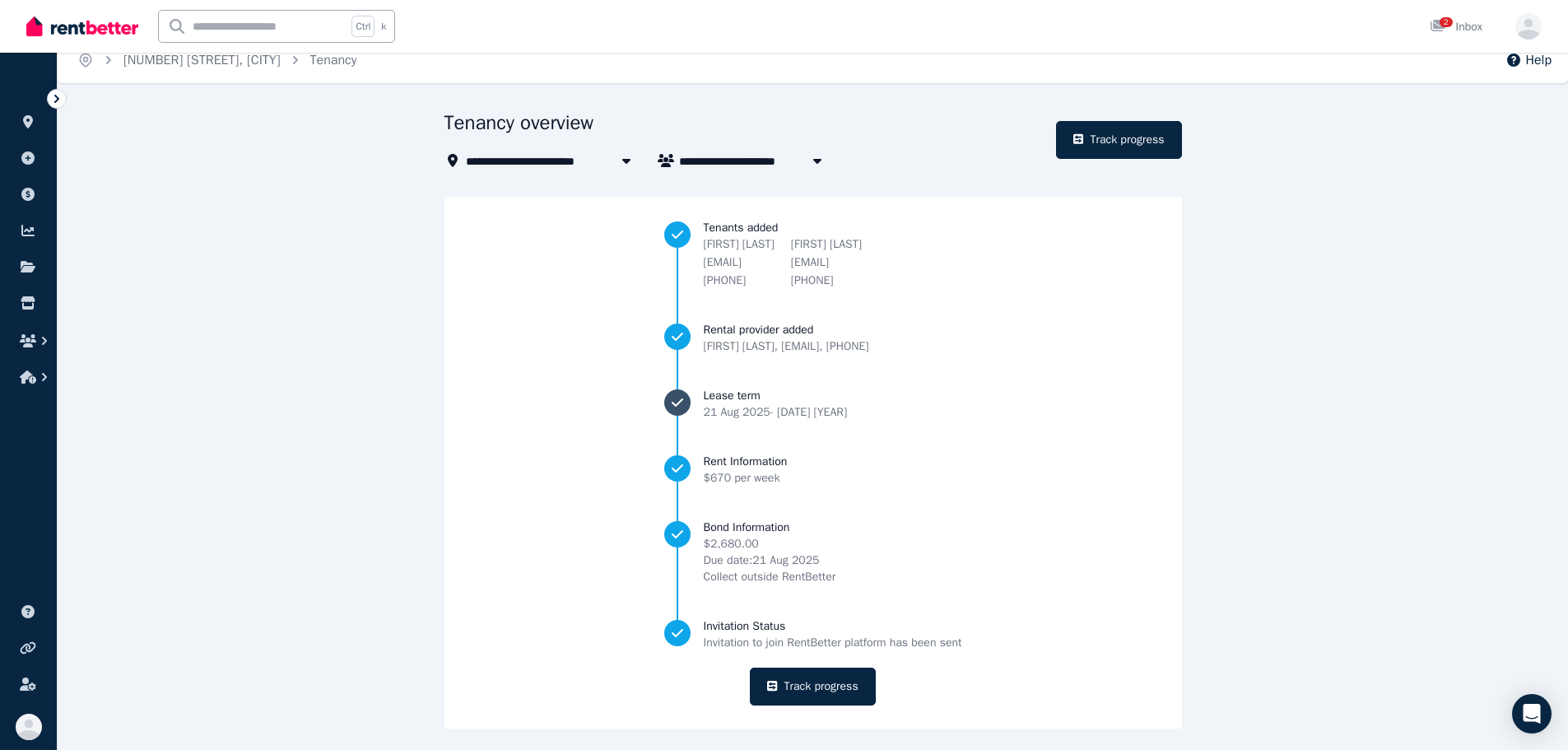 scroll, scrollTop: 24, scrollLeft: 0, axis: vertical 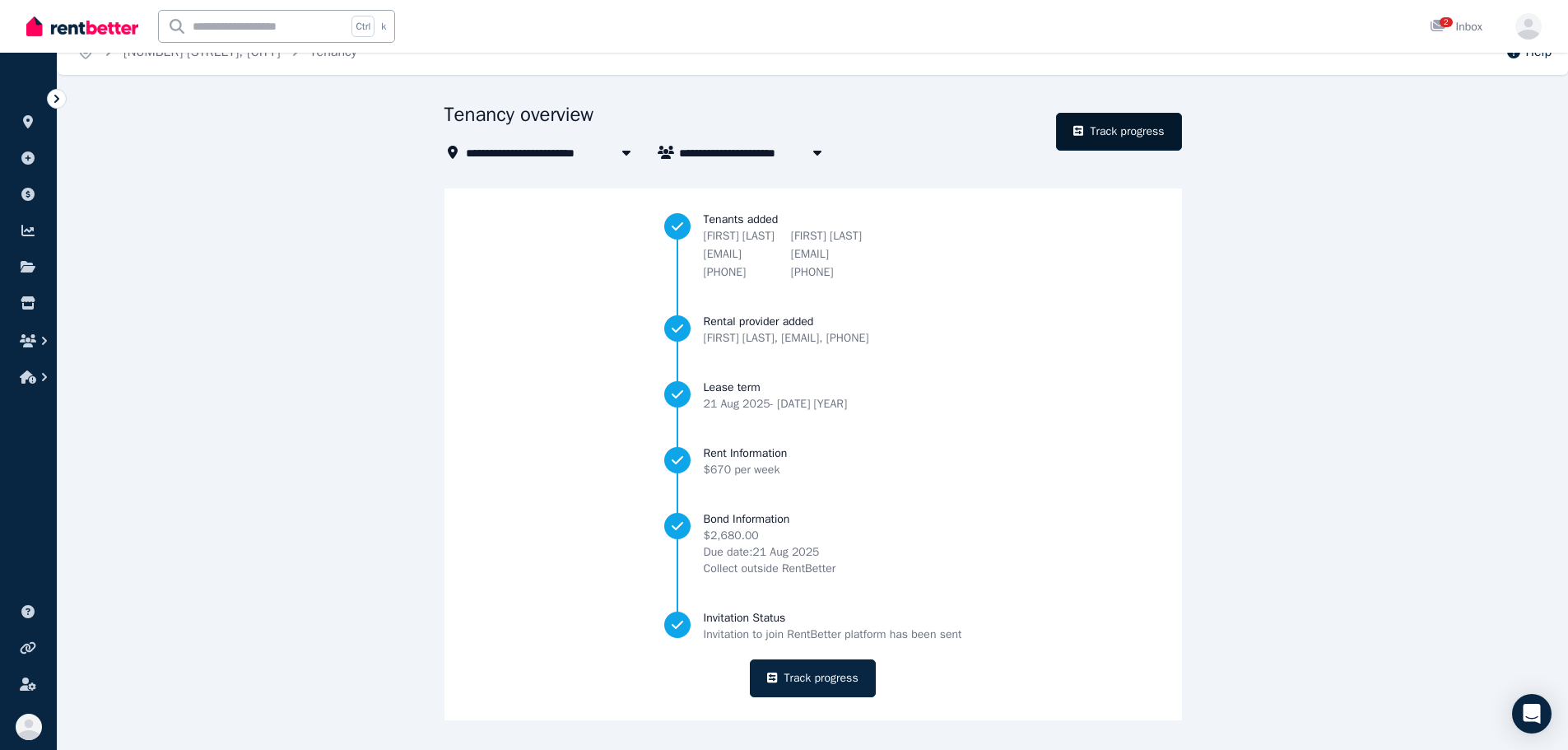 click on "Track progress" at bounding box center (1119, 132) 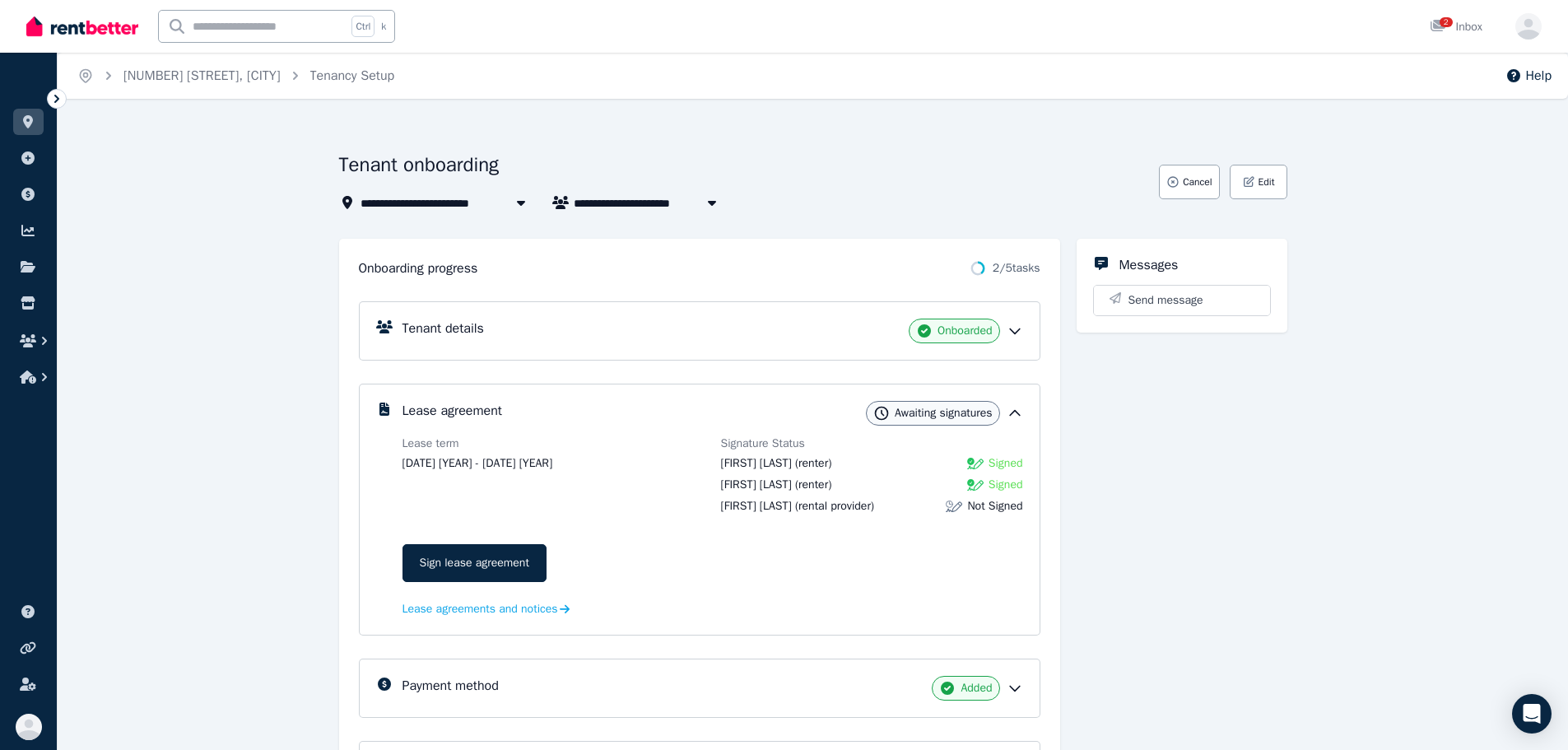 scroll, scrollTop: 165, scrollLeft: 0, axis: vertical 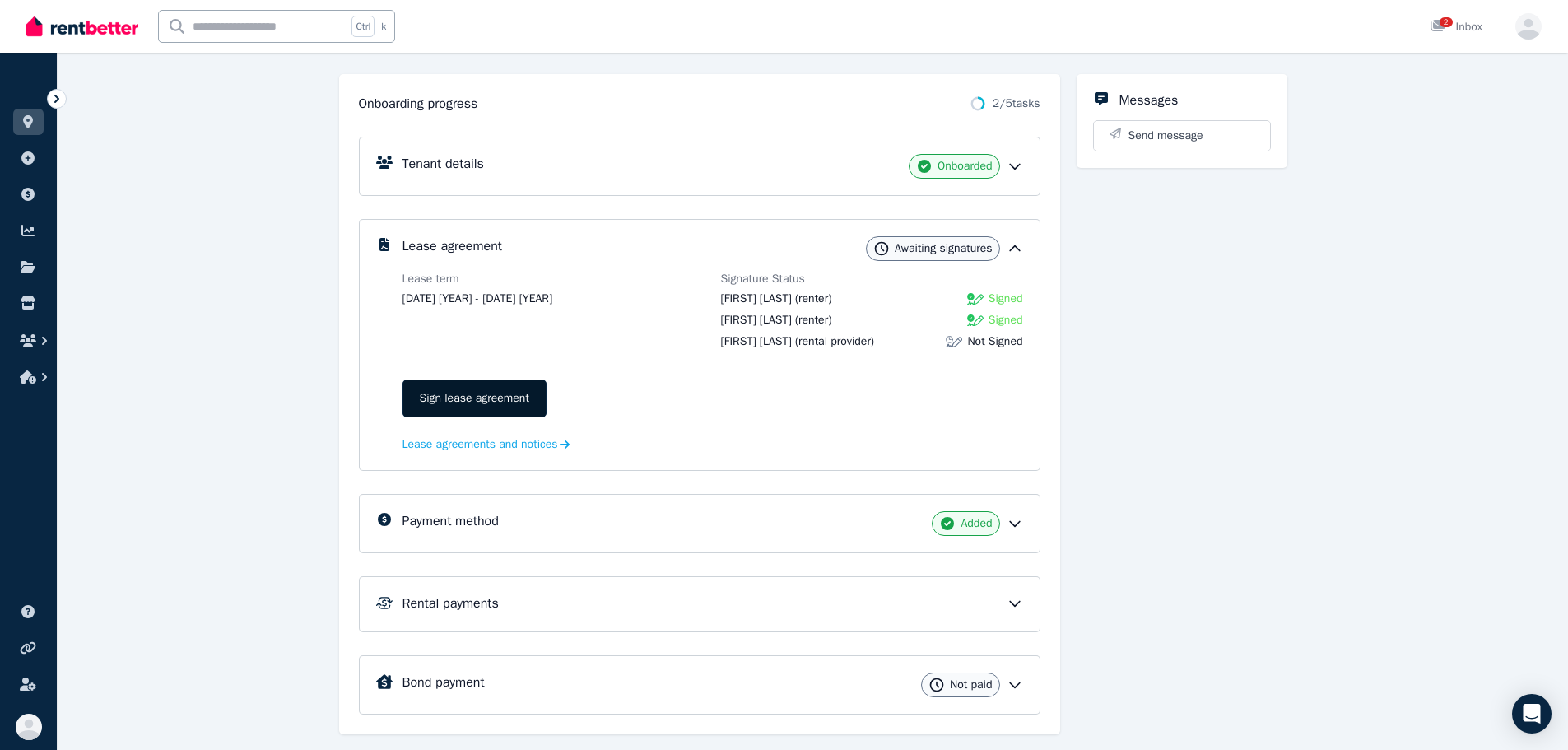 click on "Sign lease agreement" at bounding box center [474, 398] 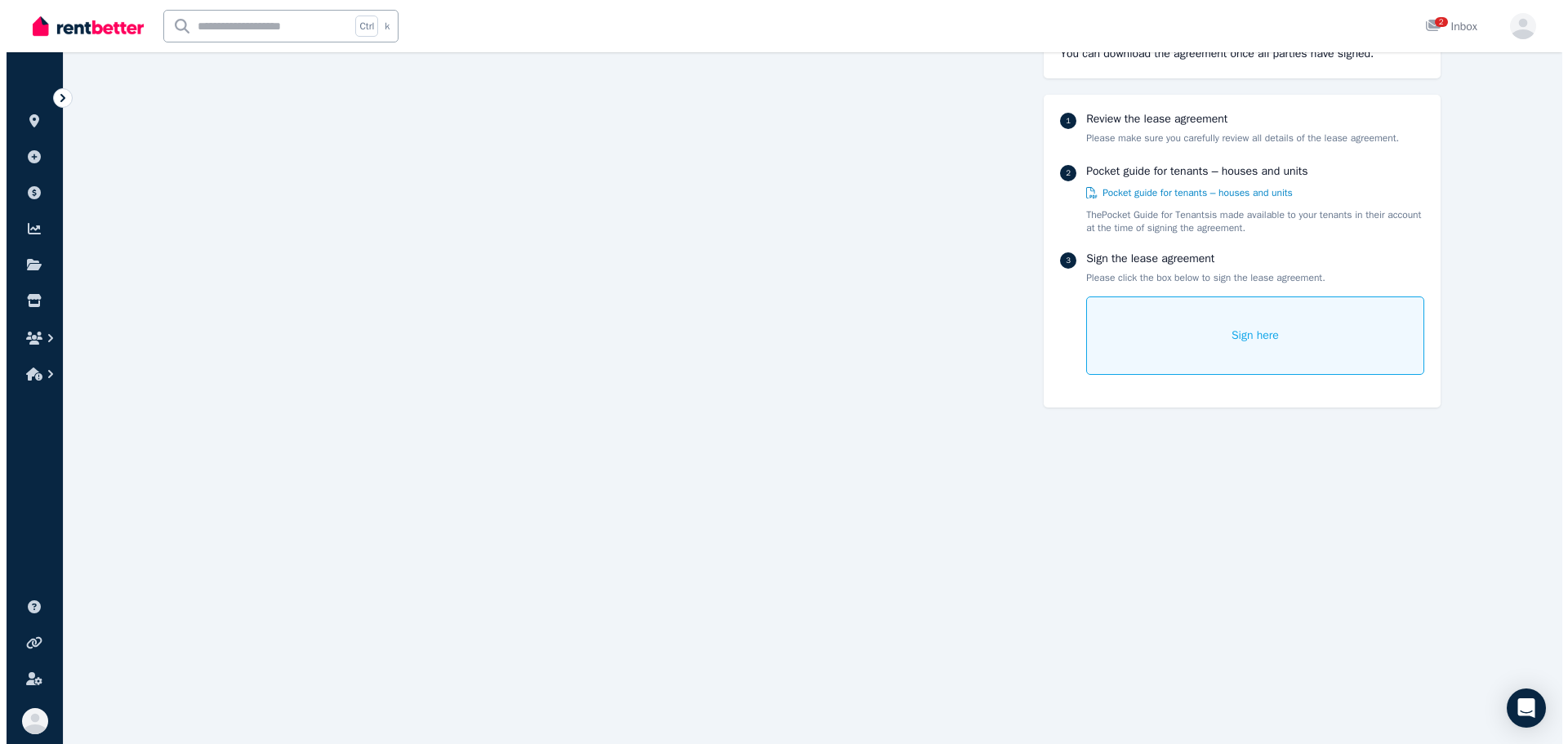 scroll, scrollTop: 8422, scrollLeft: 0, axis: vertical 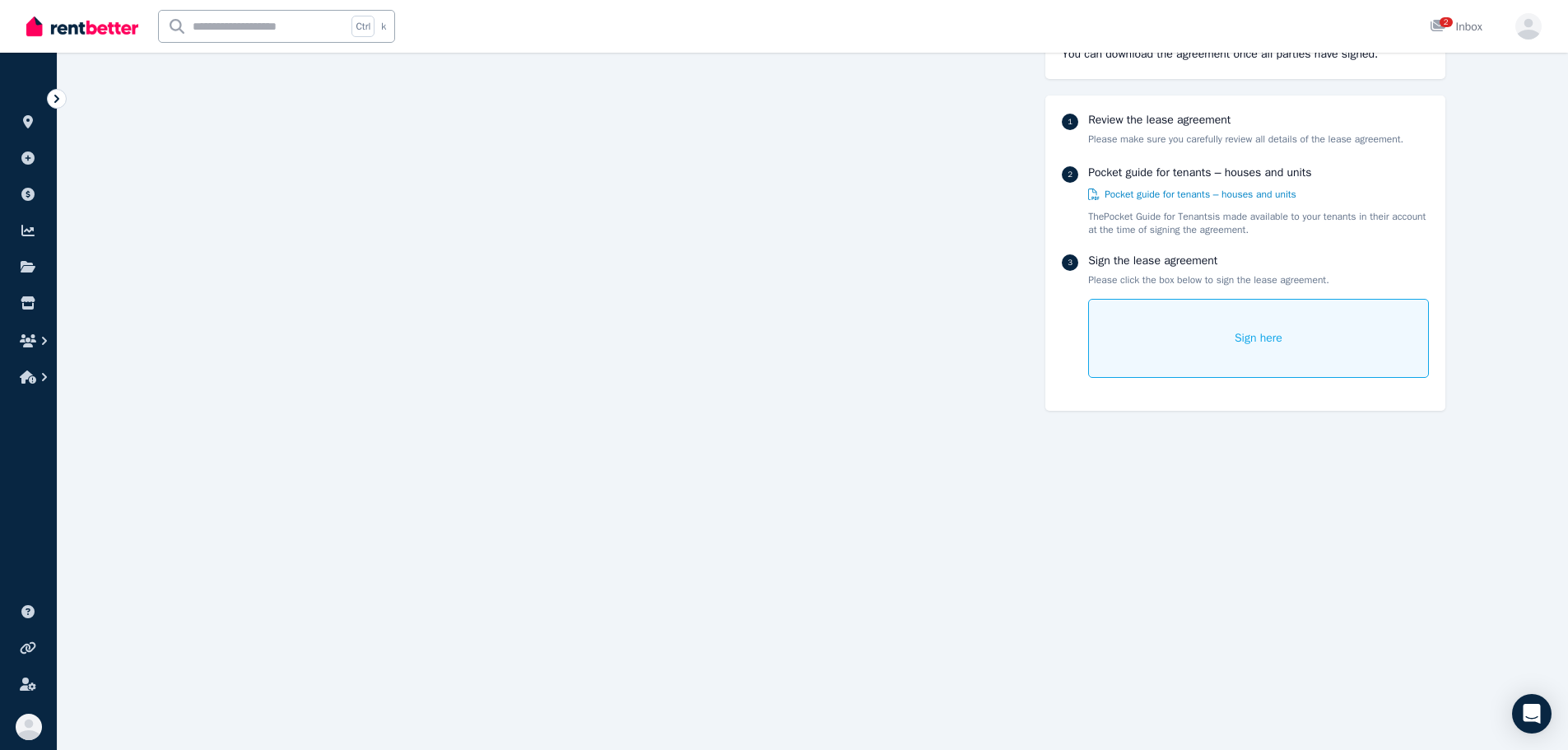 click on "Sign here" at bounding box center [1258, 338] 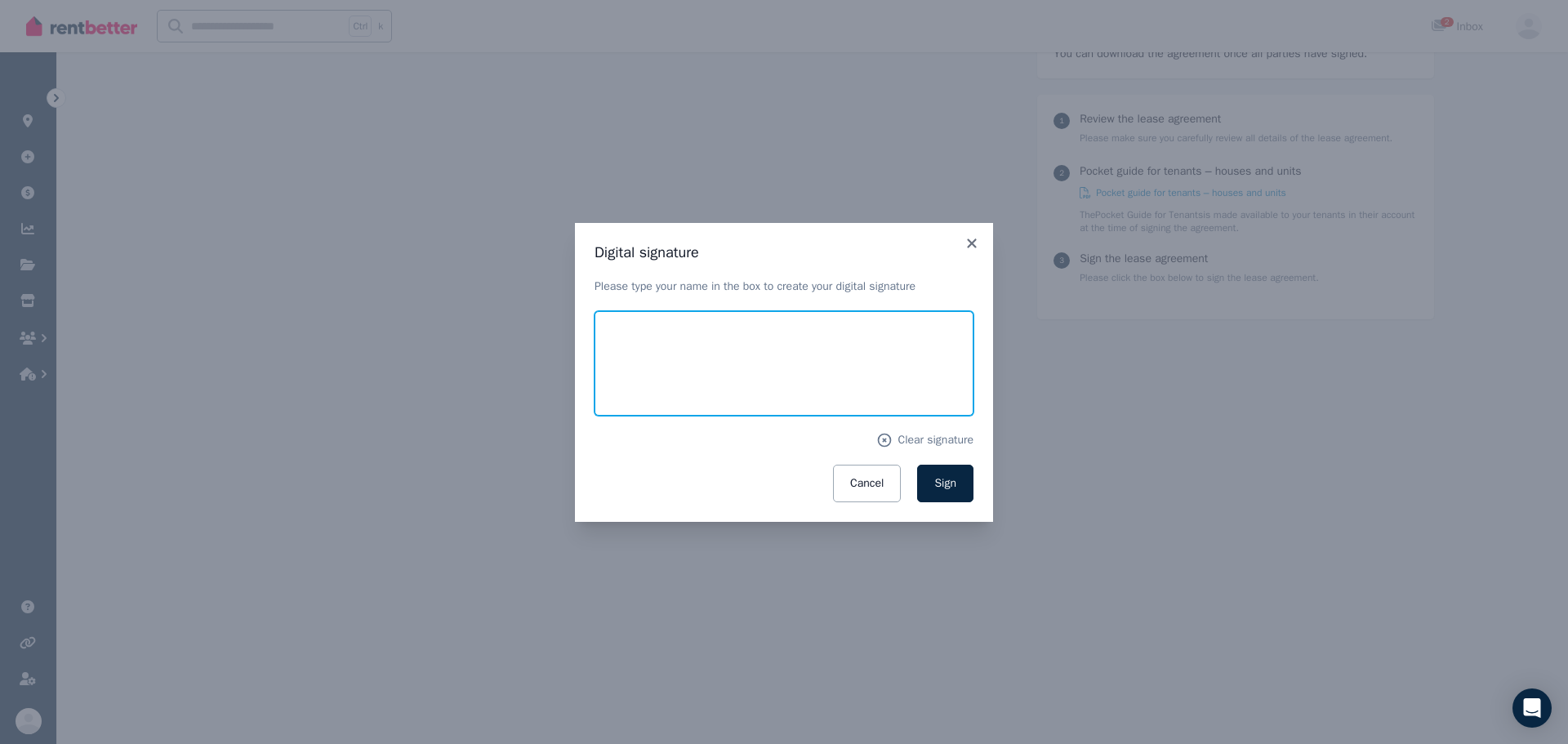 click at bounding box center [784, 363] 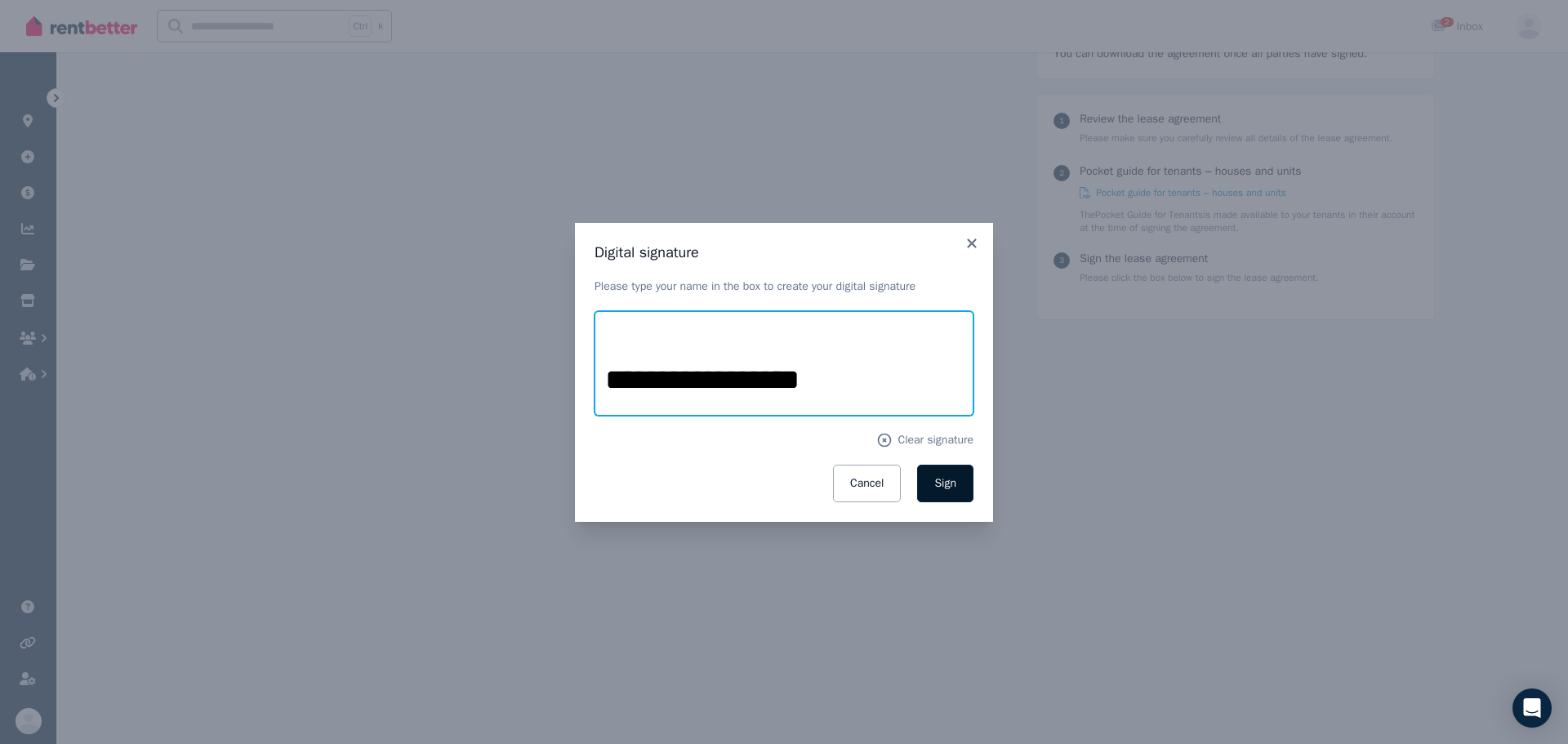 type on "**********" 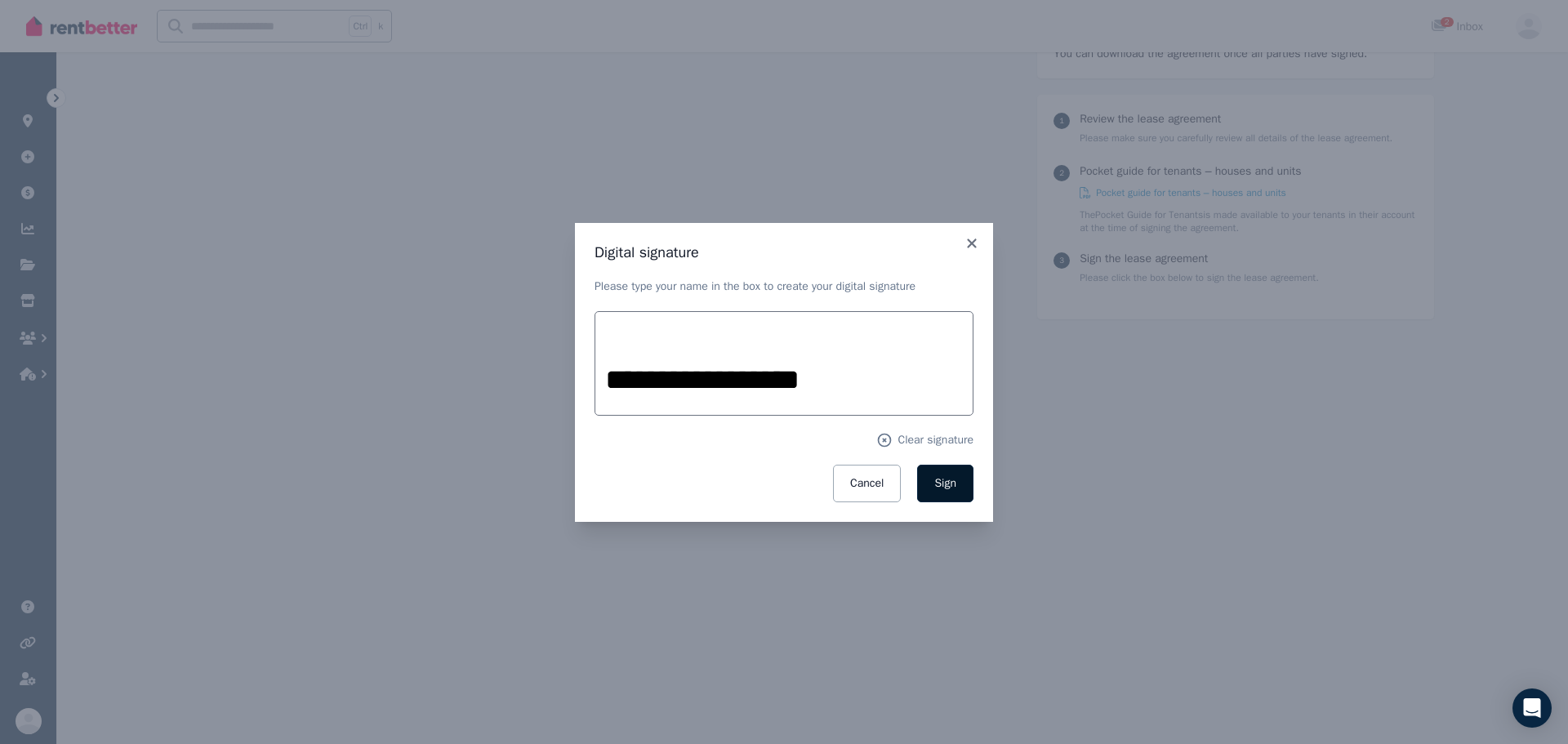 click on "Sign" at bounding box center [945, 483] 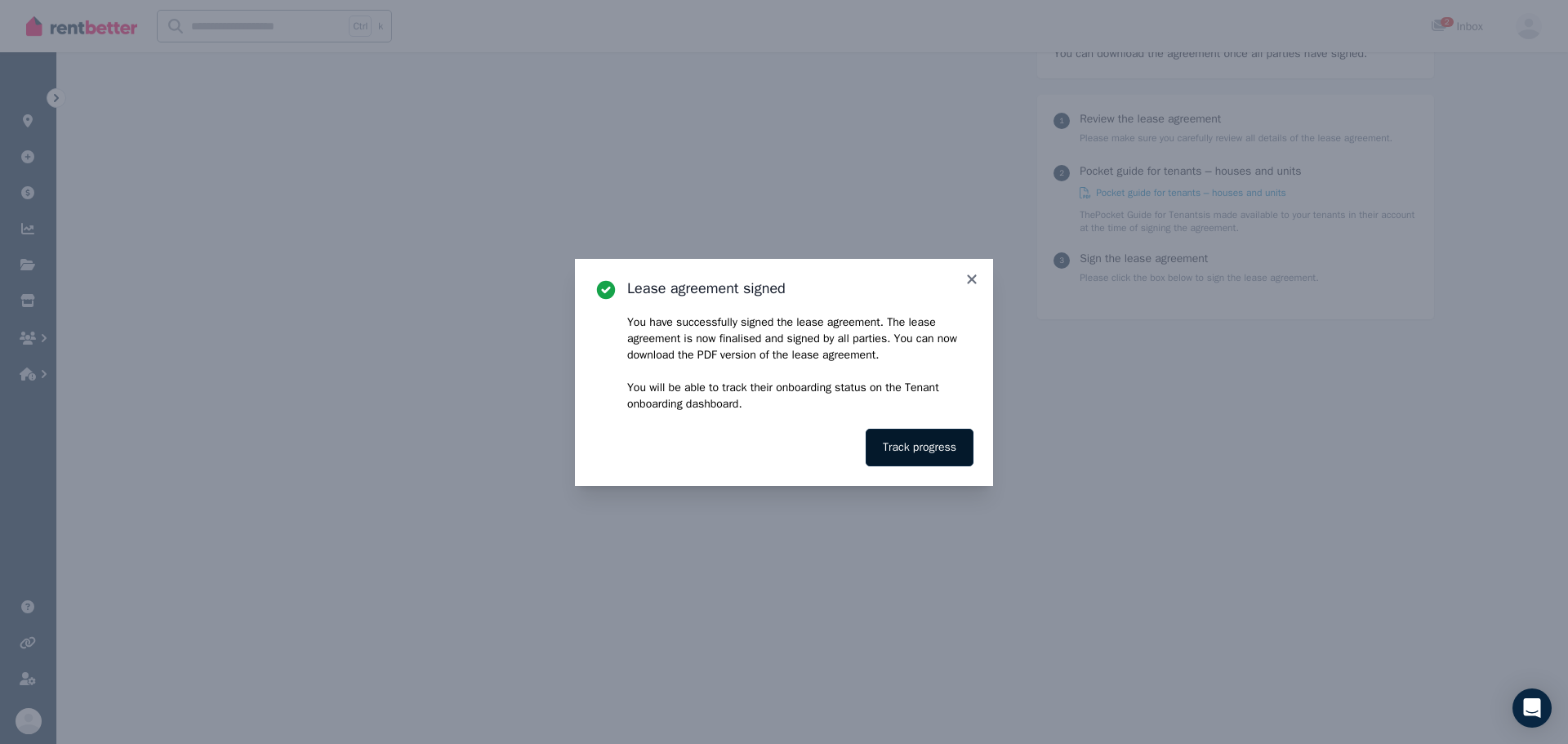 click on "Track progress" at bounding box center (920, 448) 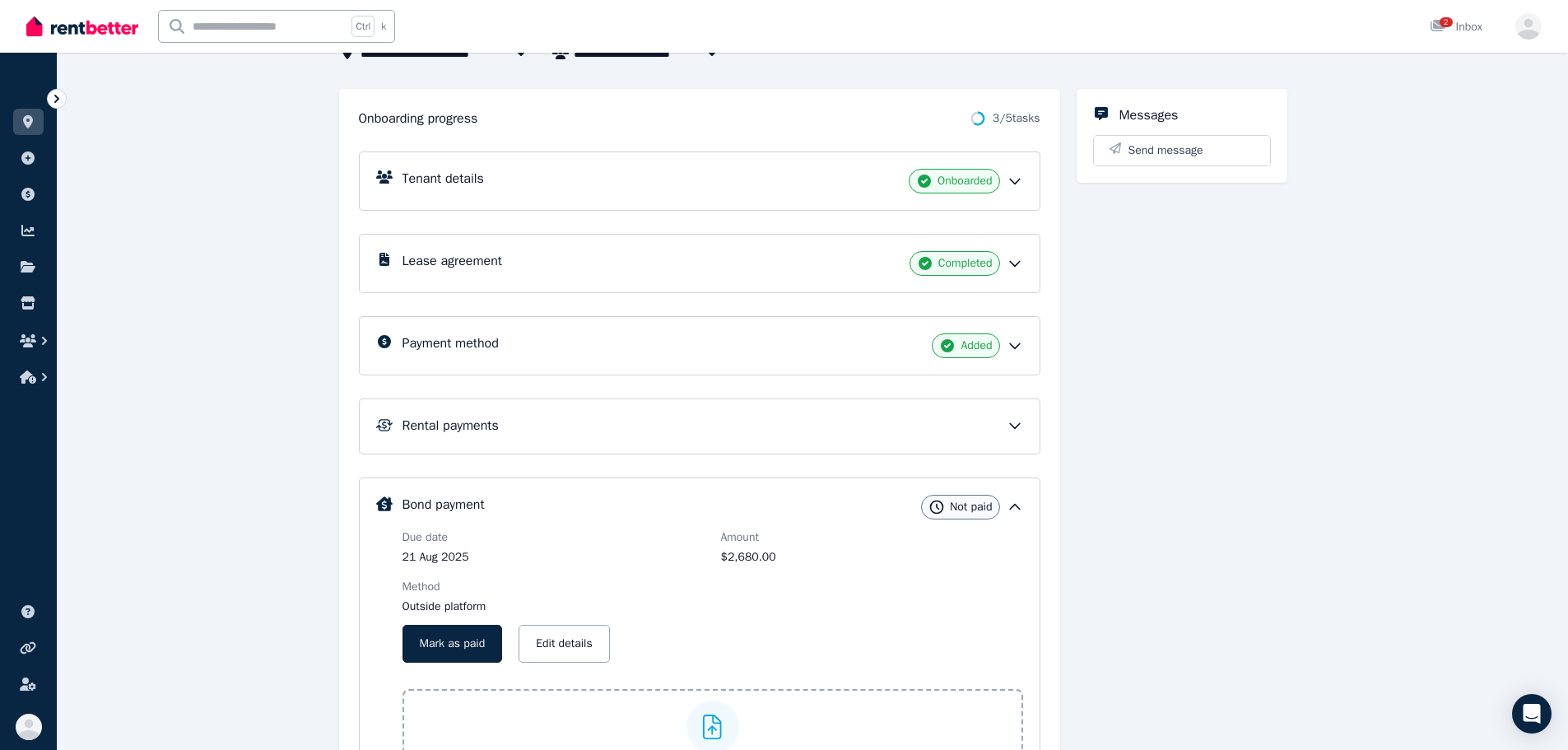 scroll, scrollTop: 0, scrollLeft: 0, axis: both 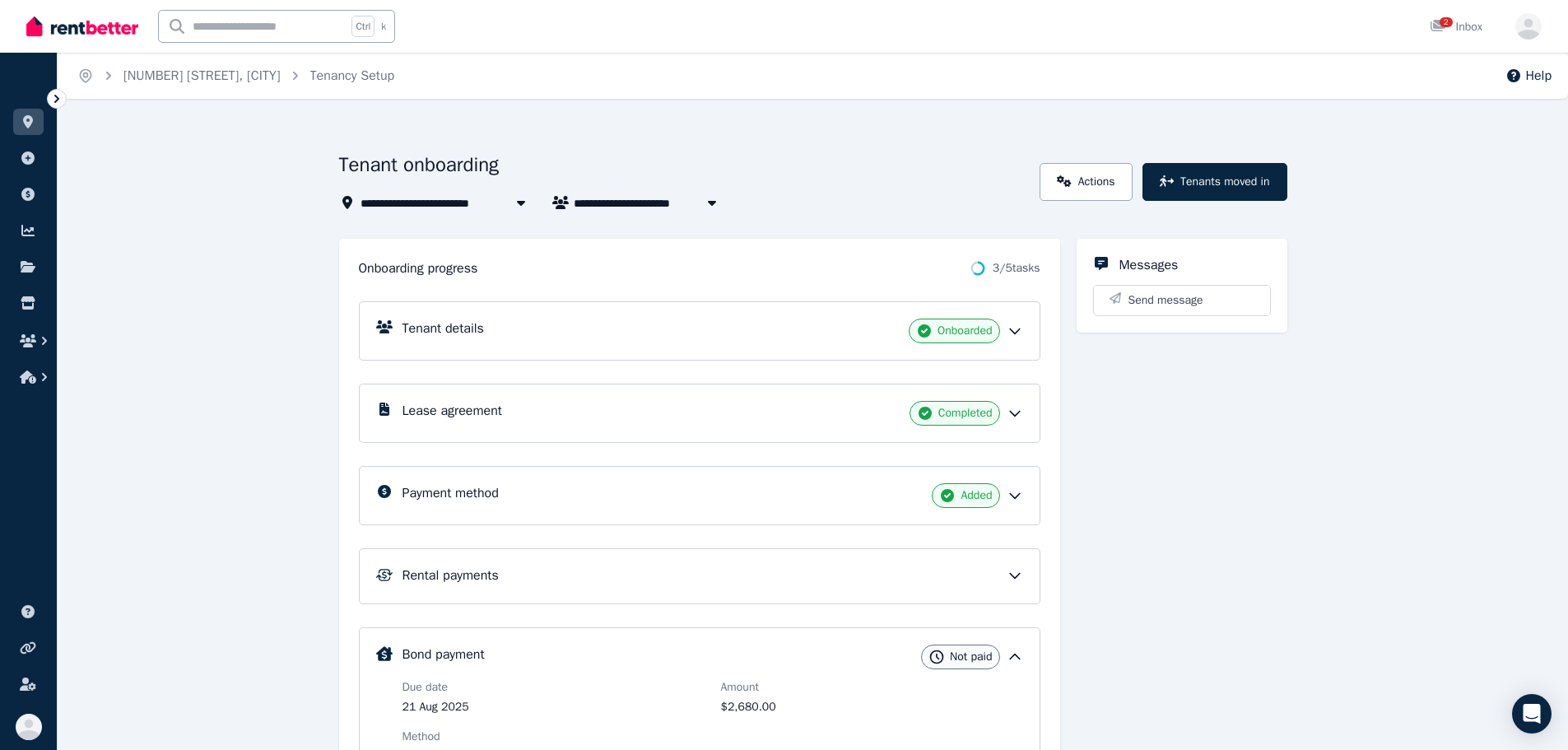 click on "Lease agreement Completed" at bounding box center [713, 413] 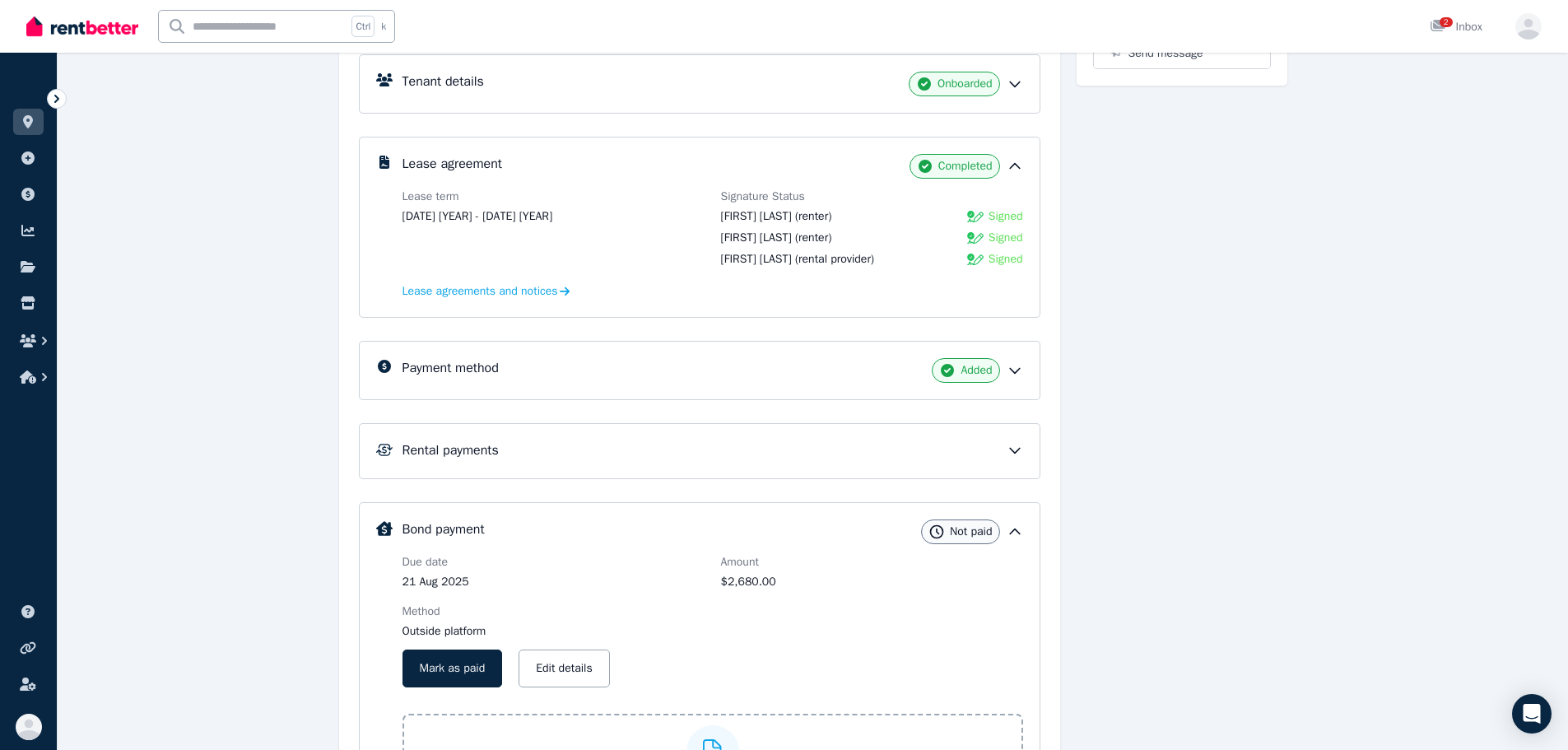 scroll, scrollTop: 412, scrollLeft: 0, axis: vertical 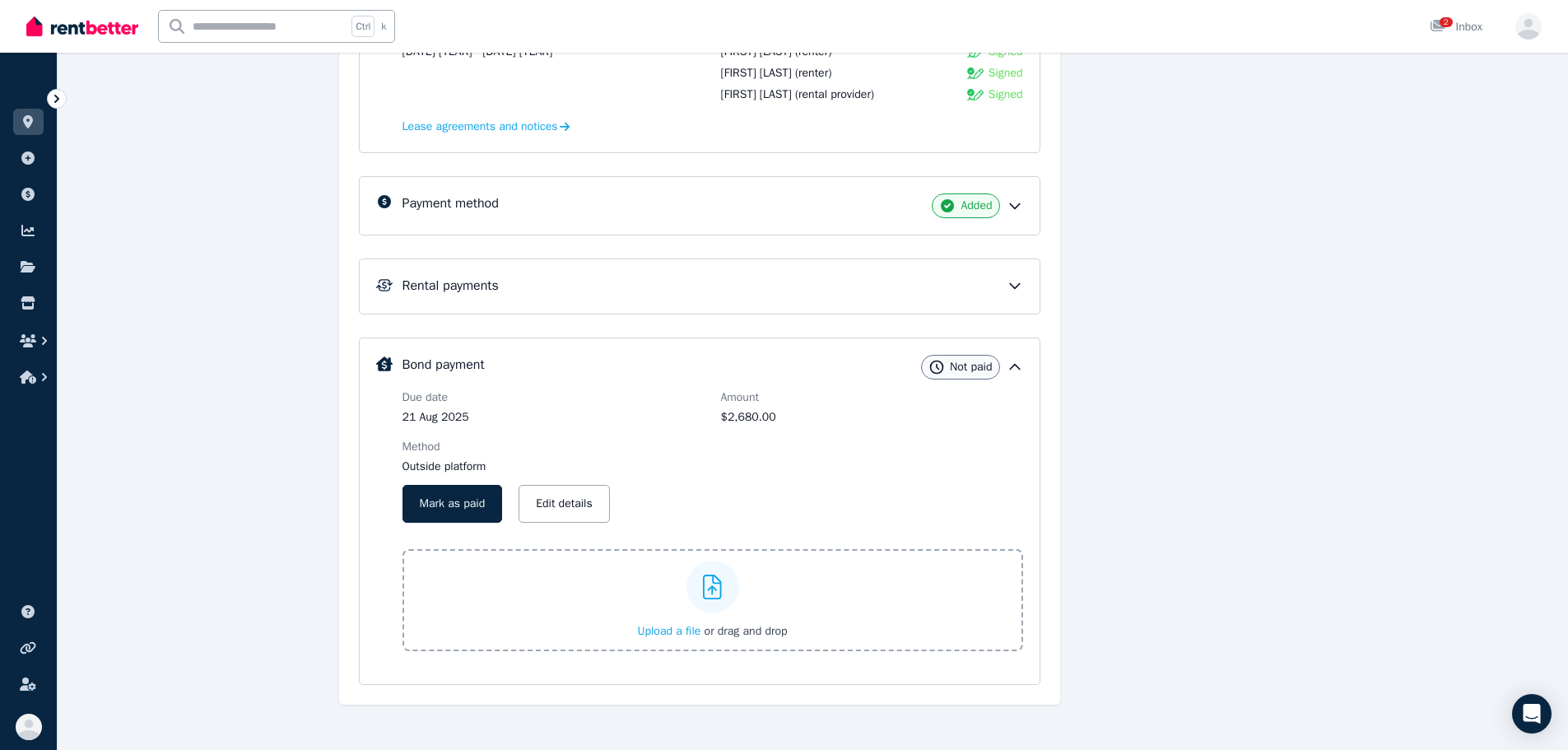 click on "Bond payment" at bounding box center (444, 365) 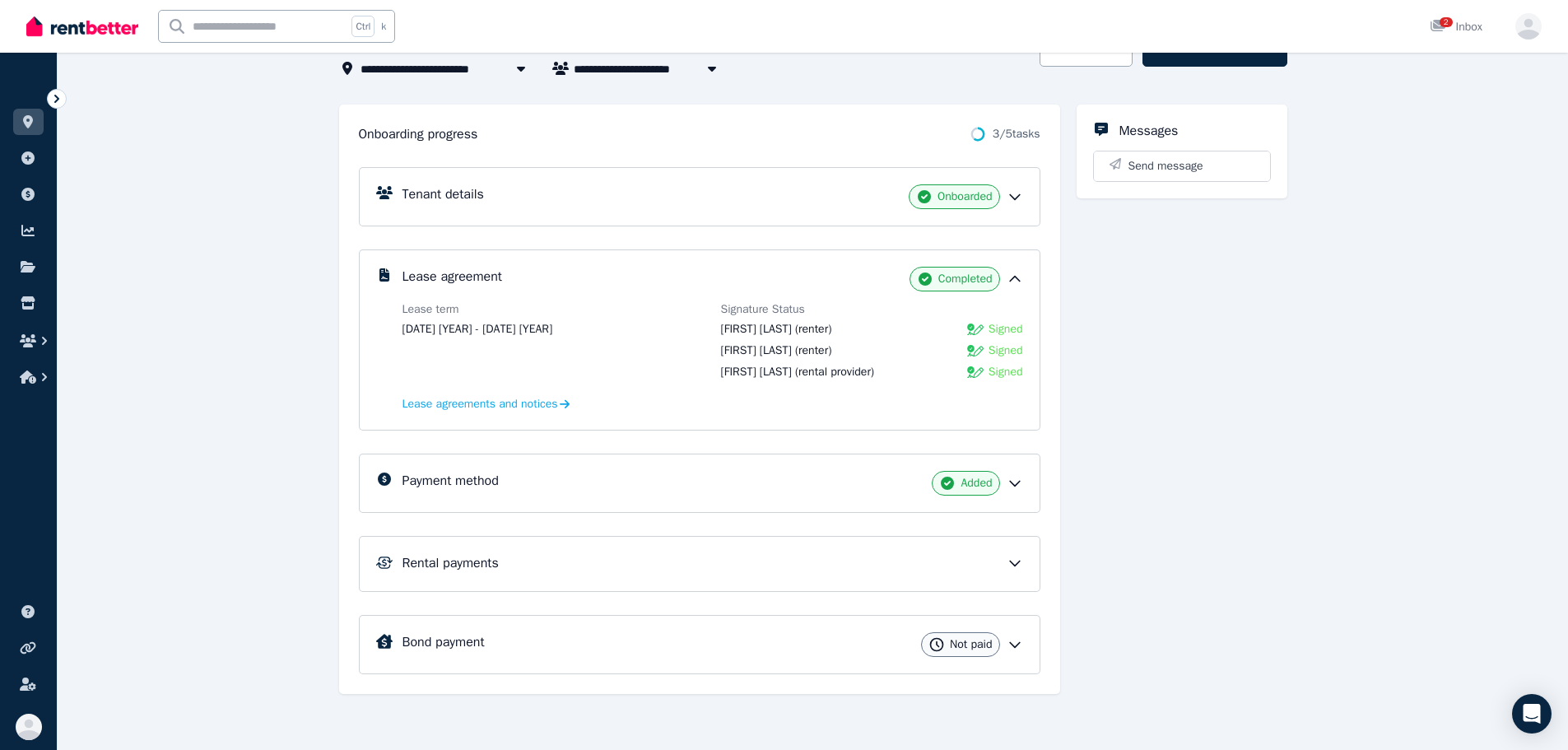 scroll, scrollTop: 134, scrollLeft: 0, axis: vertical 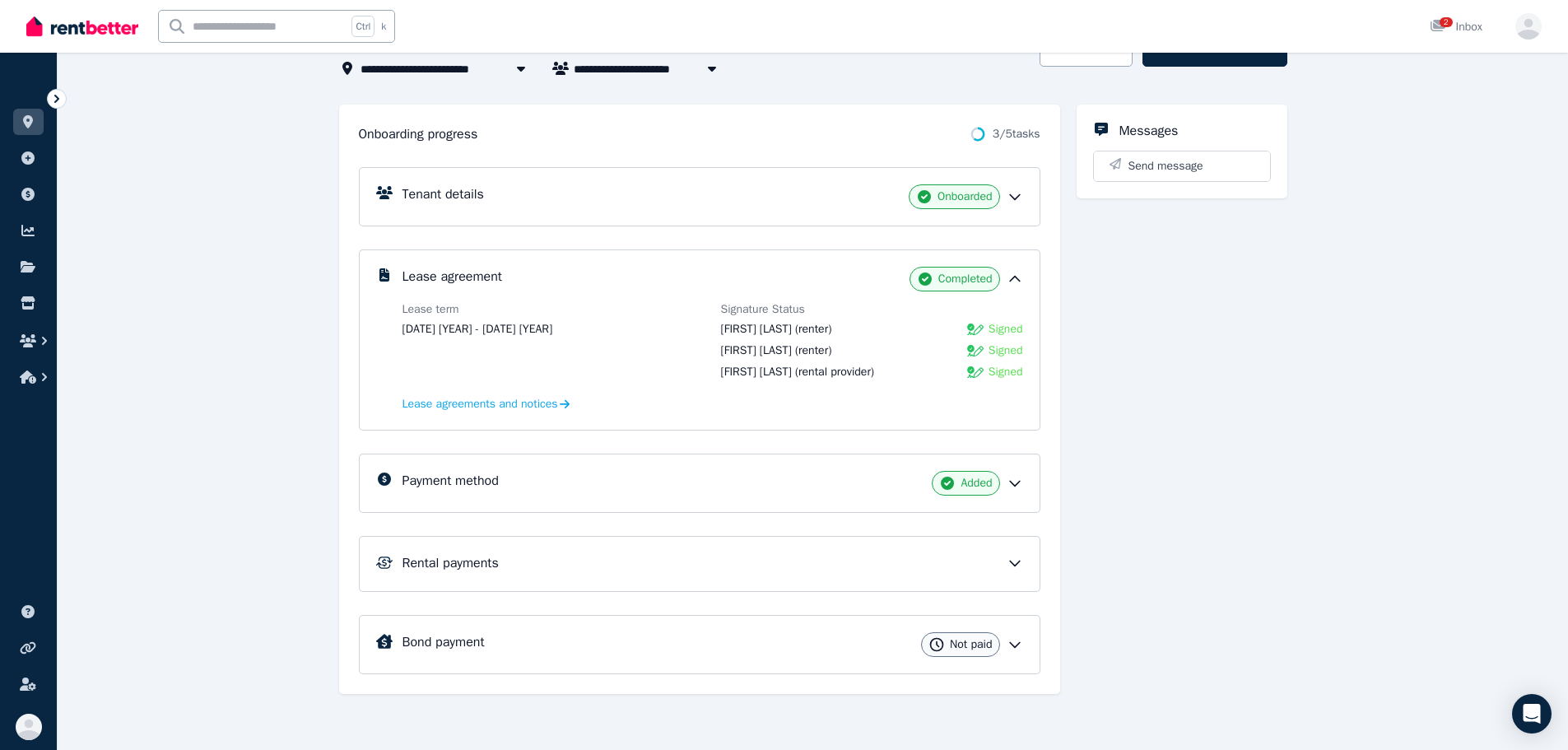 click on "Bond payment Not paid" at bounding box center [713, 645] 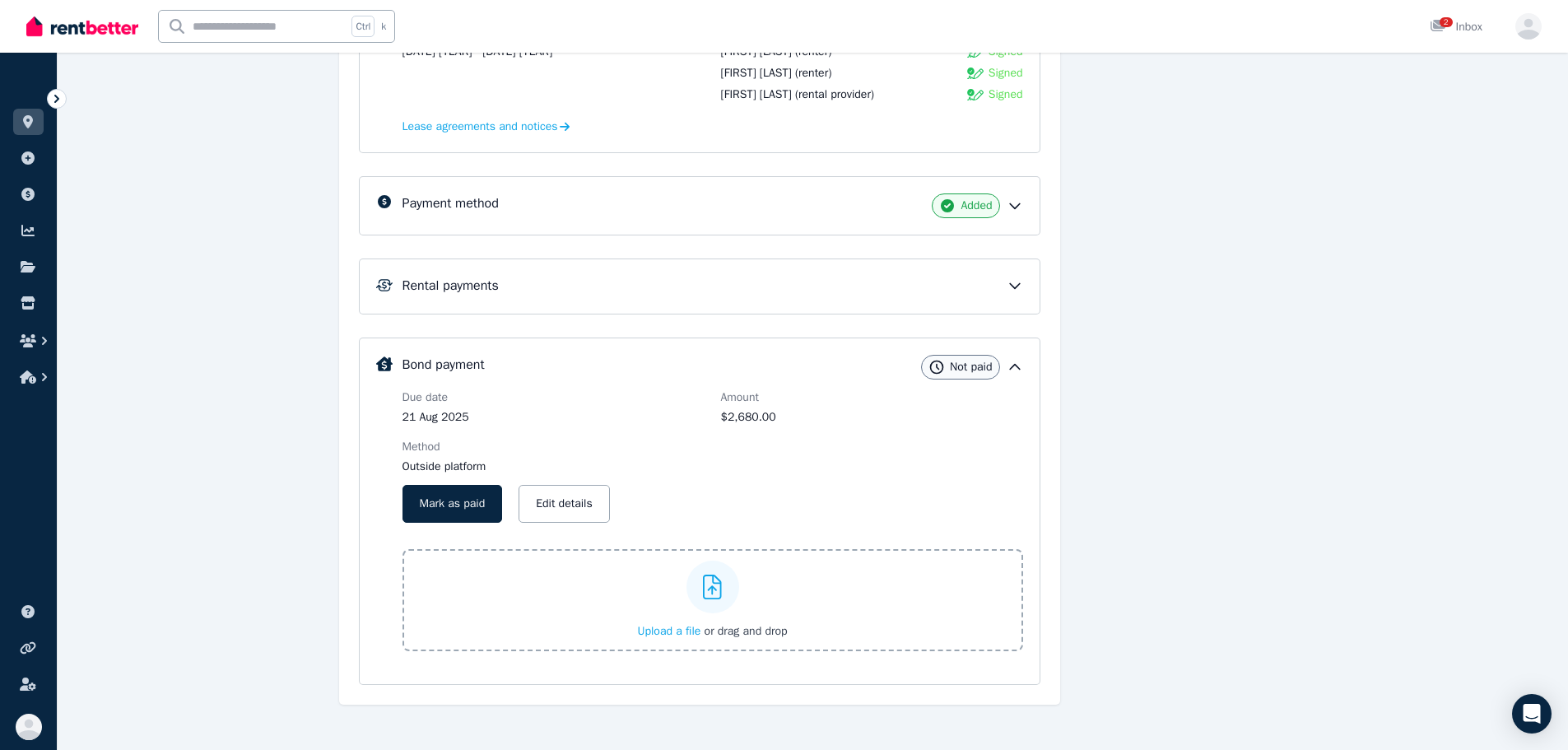 scroll, scrollTop: 422, scrollLeft: 0, axis: vertical 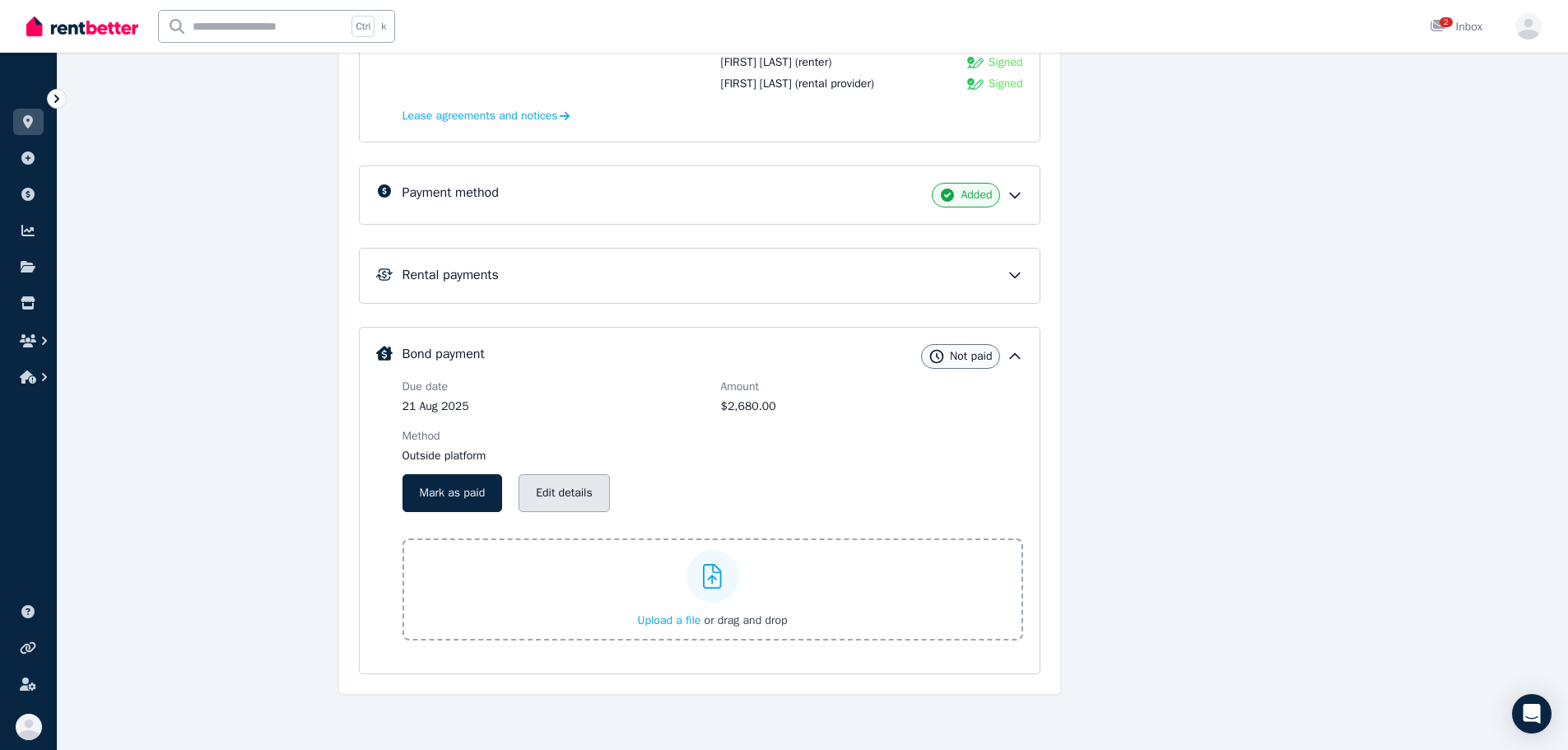 click on "Edit details" at bounding box center [564, 493] 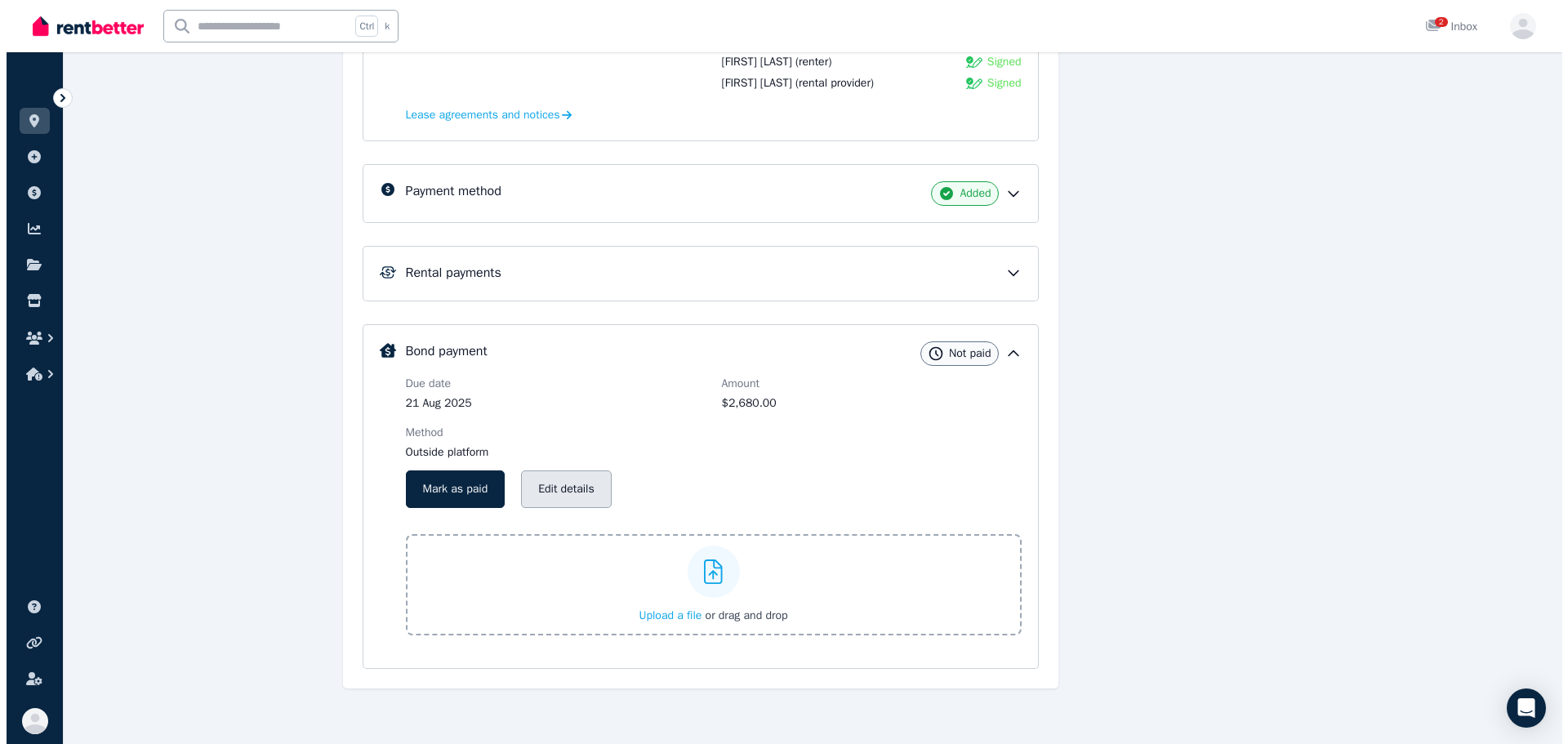 scroll, scrollTop: 0, scrollLeft: 0, axis: both 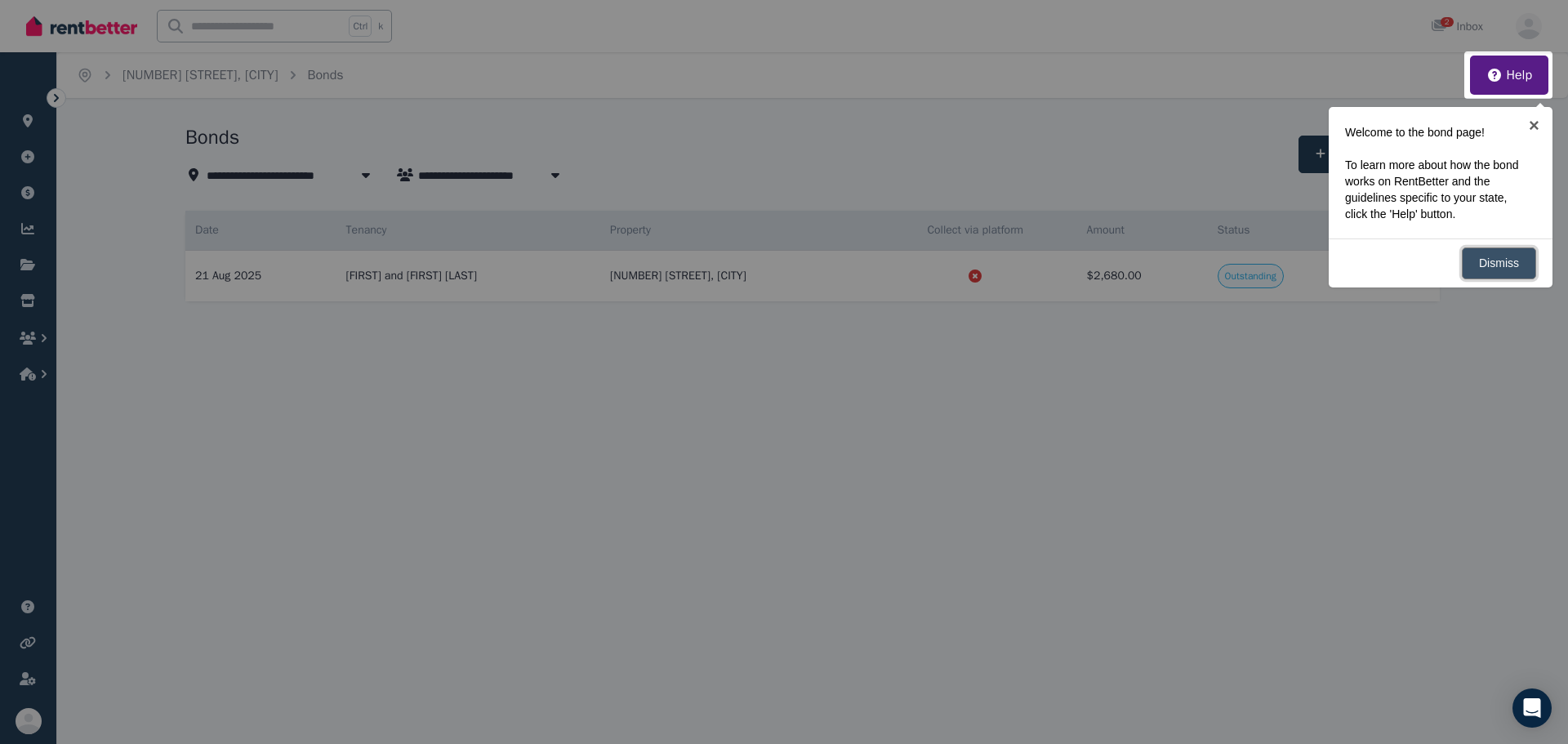 click on "Dismiss" at bounding box center [1499, 263] 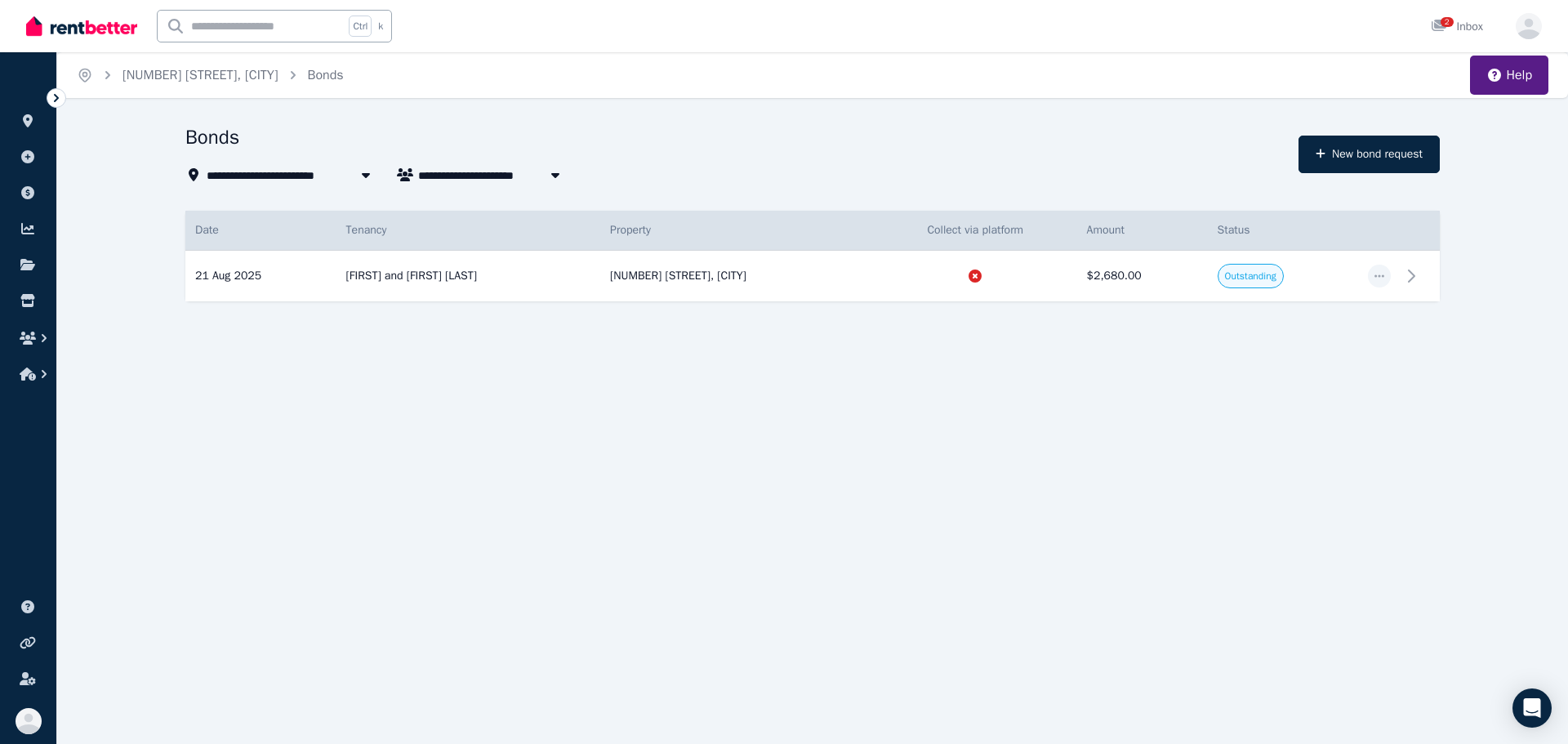 click on "Collect via platform" at bounding box center [975, 230] 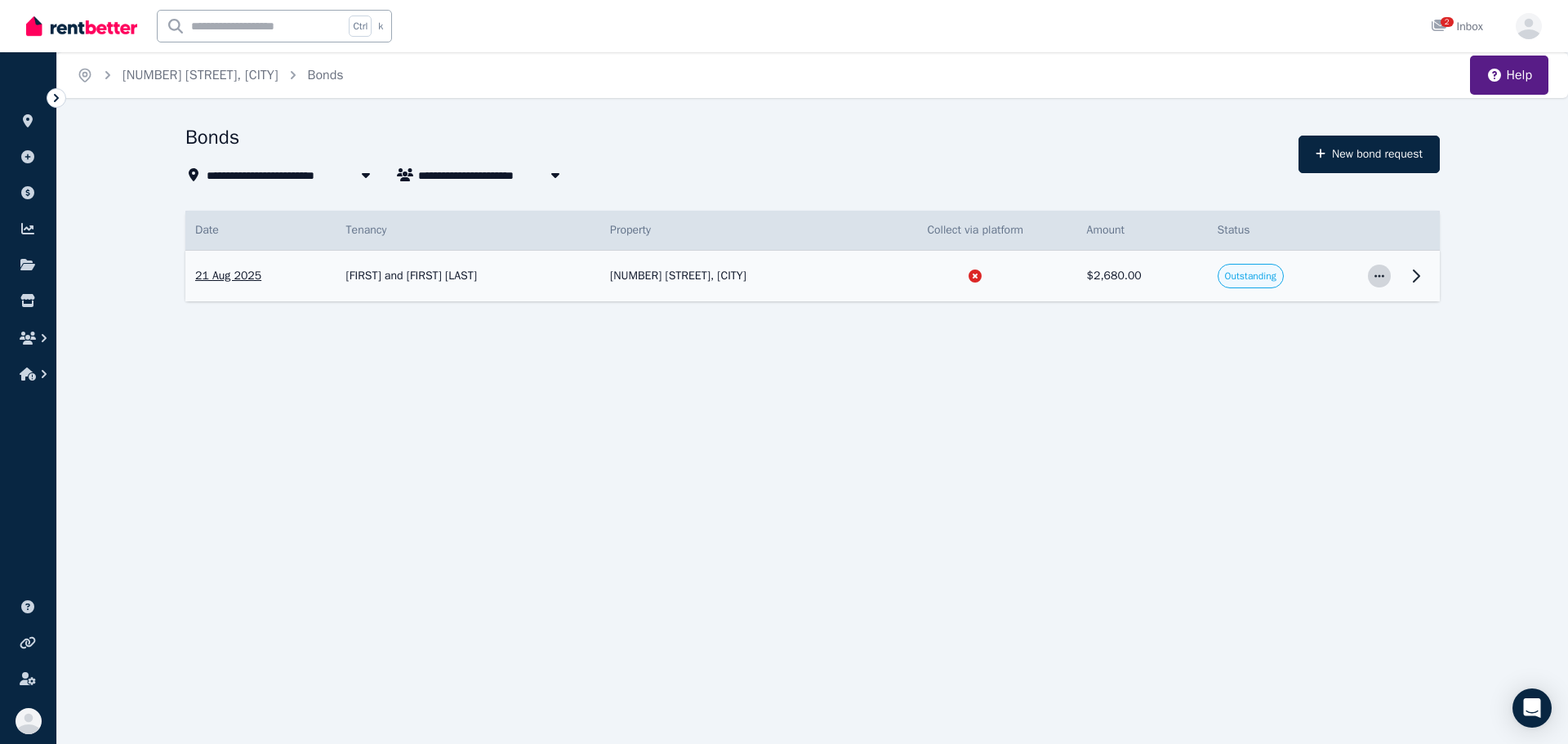 click 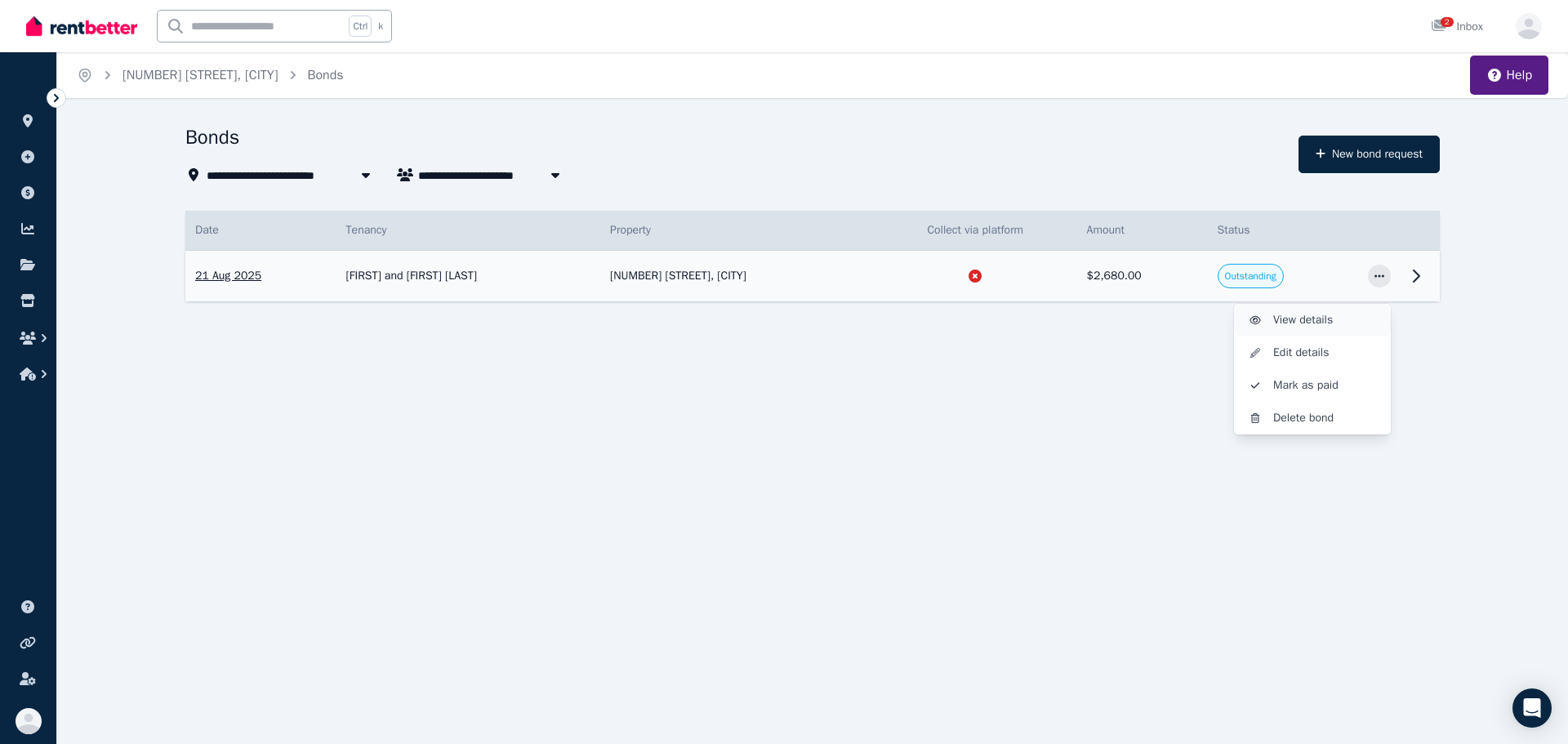 click on "View details" at bounding box center (1325, 320) 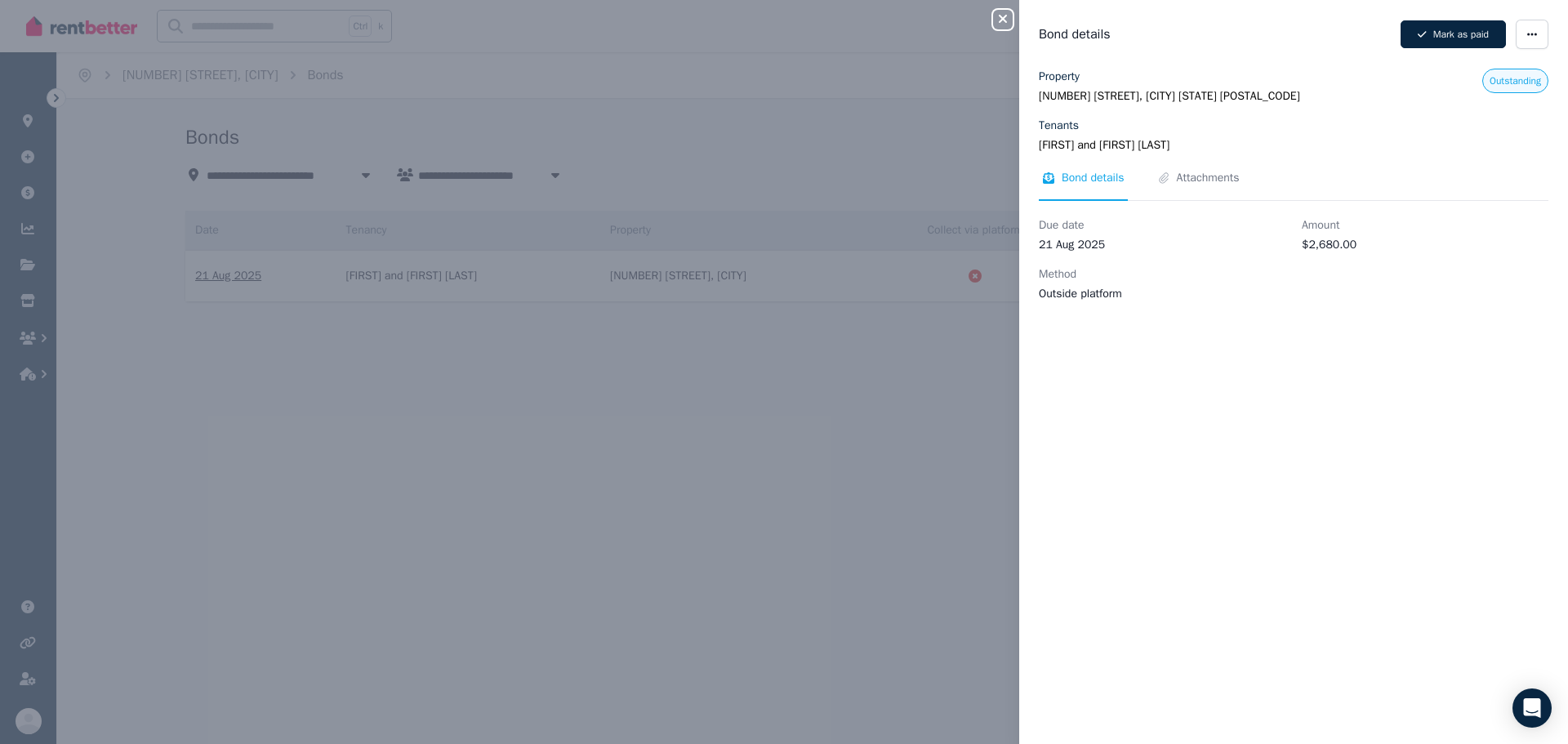 click on "Outstanding" at bounding box center [1515, 81] 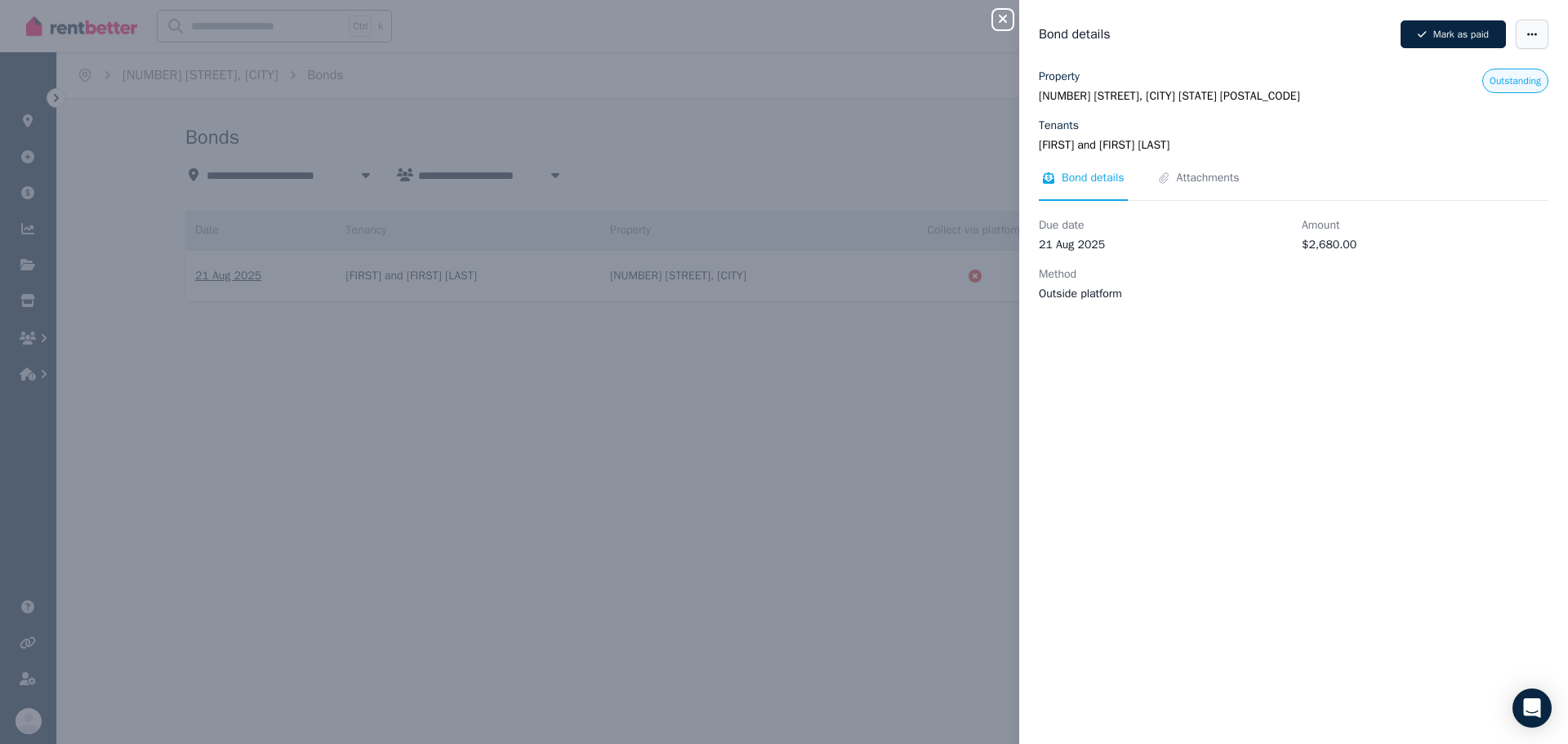 click 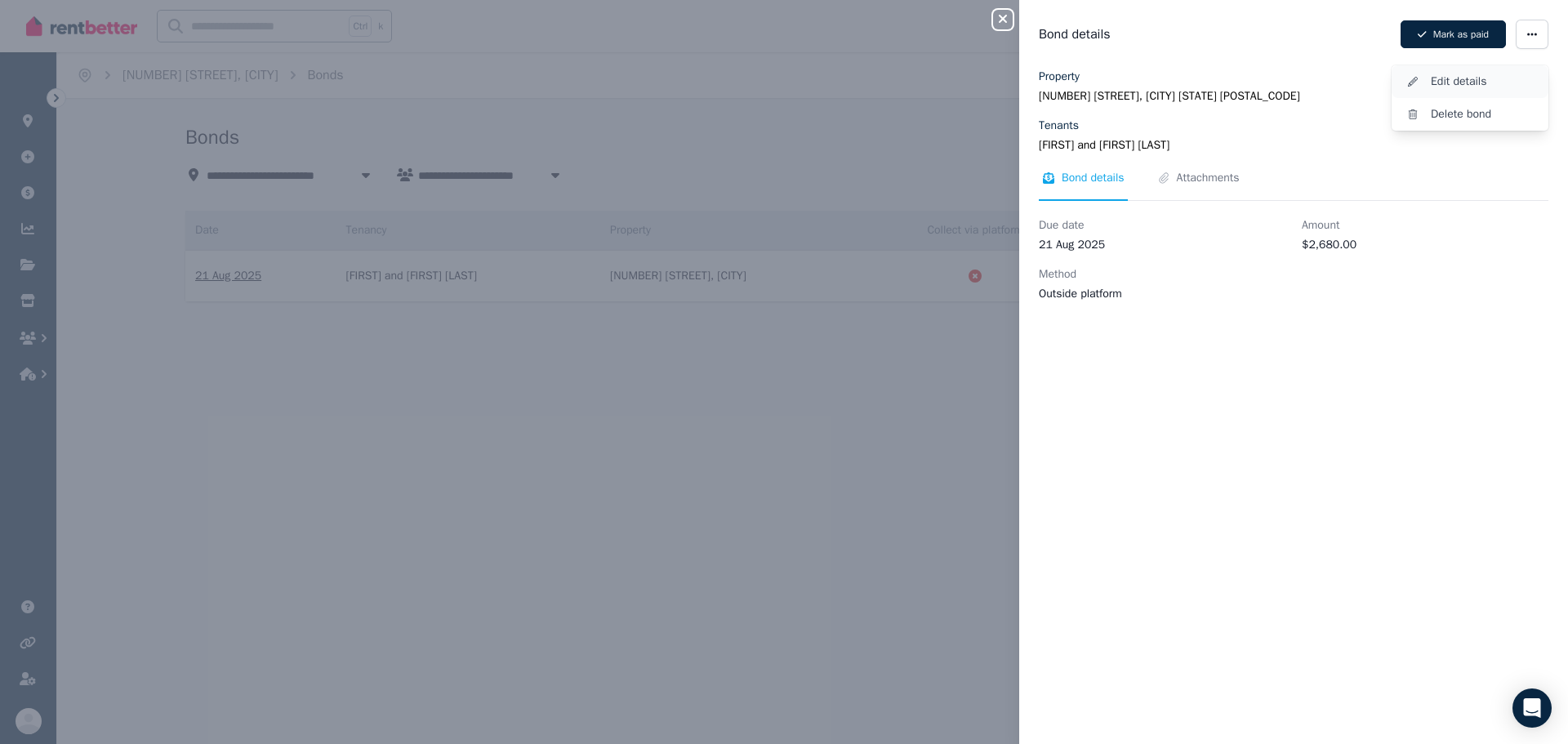 click on "Edit details" at bounding box center [1483, 82] 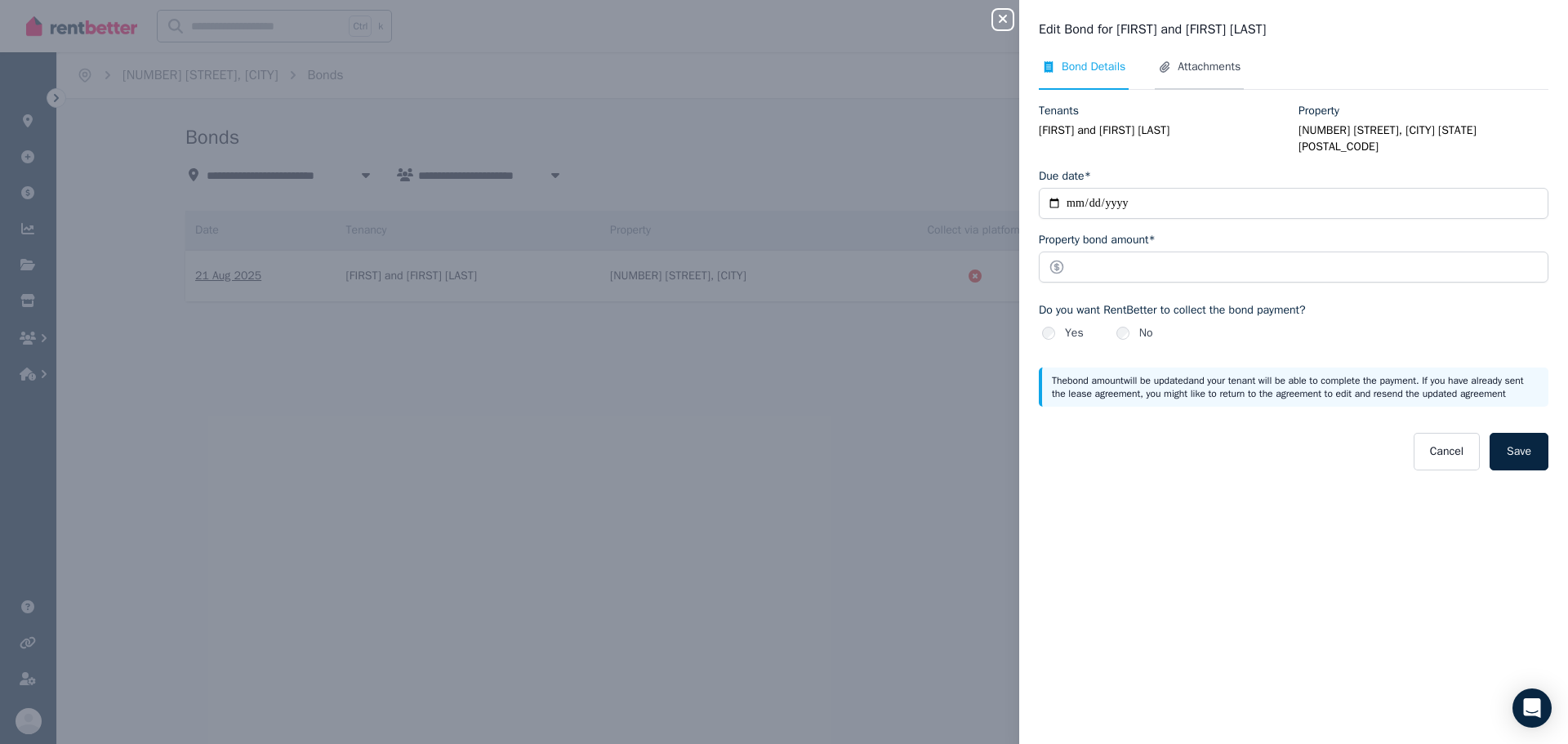 click on "Attachments" at bounding box center (1209, 67) 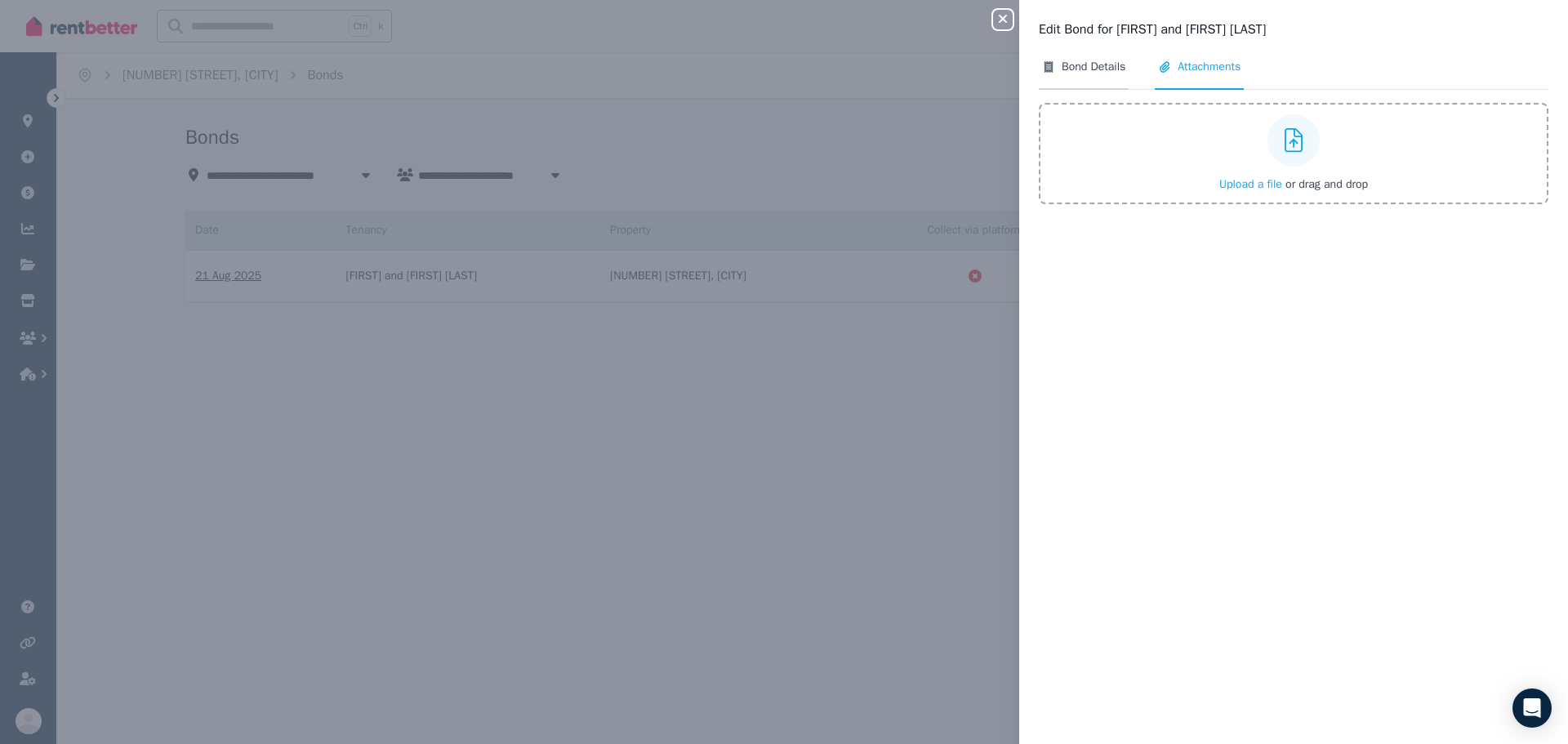 click on "Bond Details" at bounding box center (1094, 67) 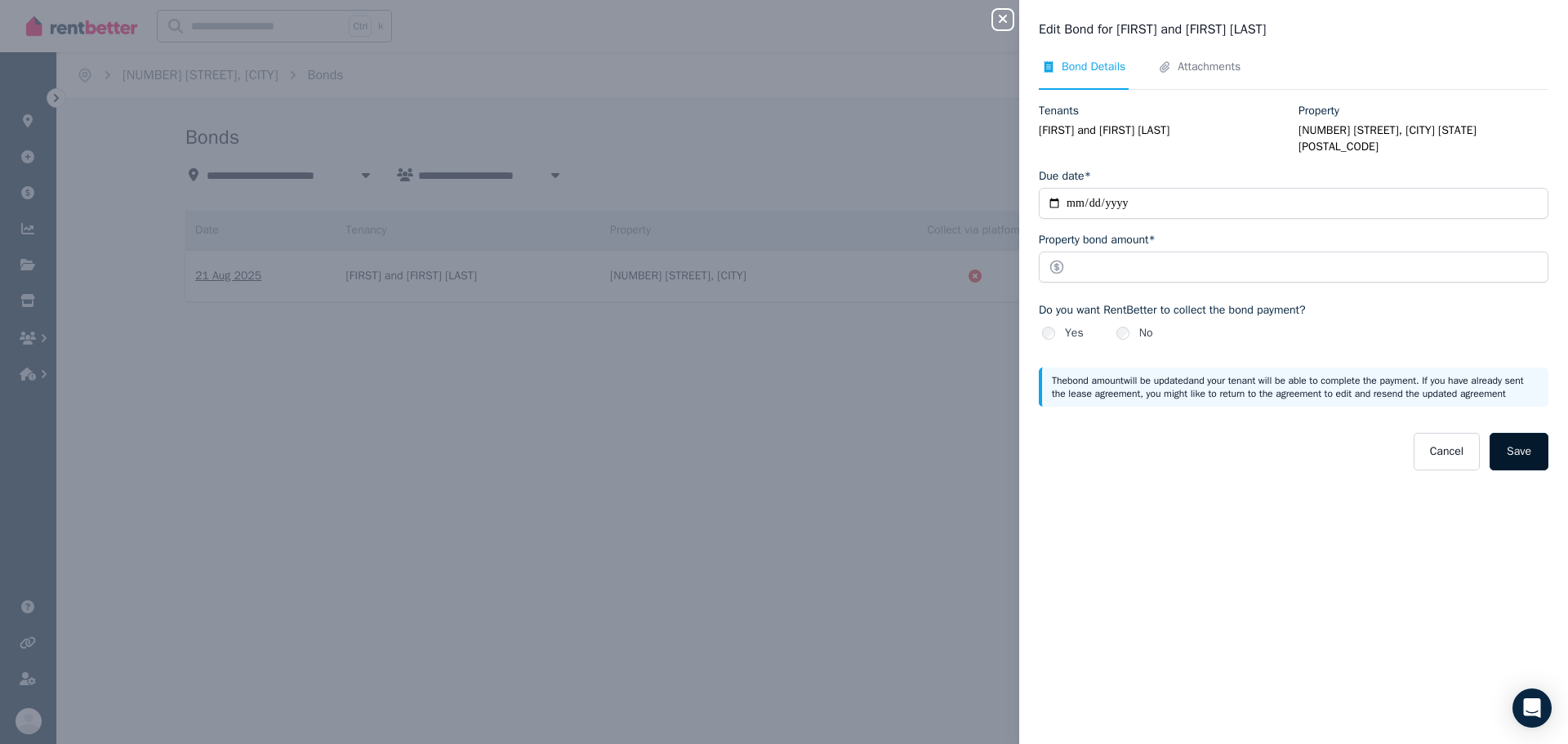 click on "Save" at bounding box center (1519, 452) 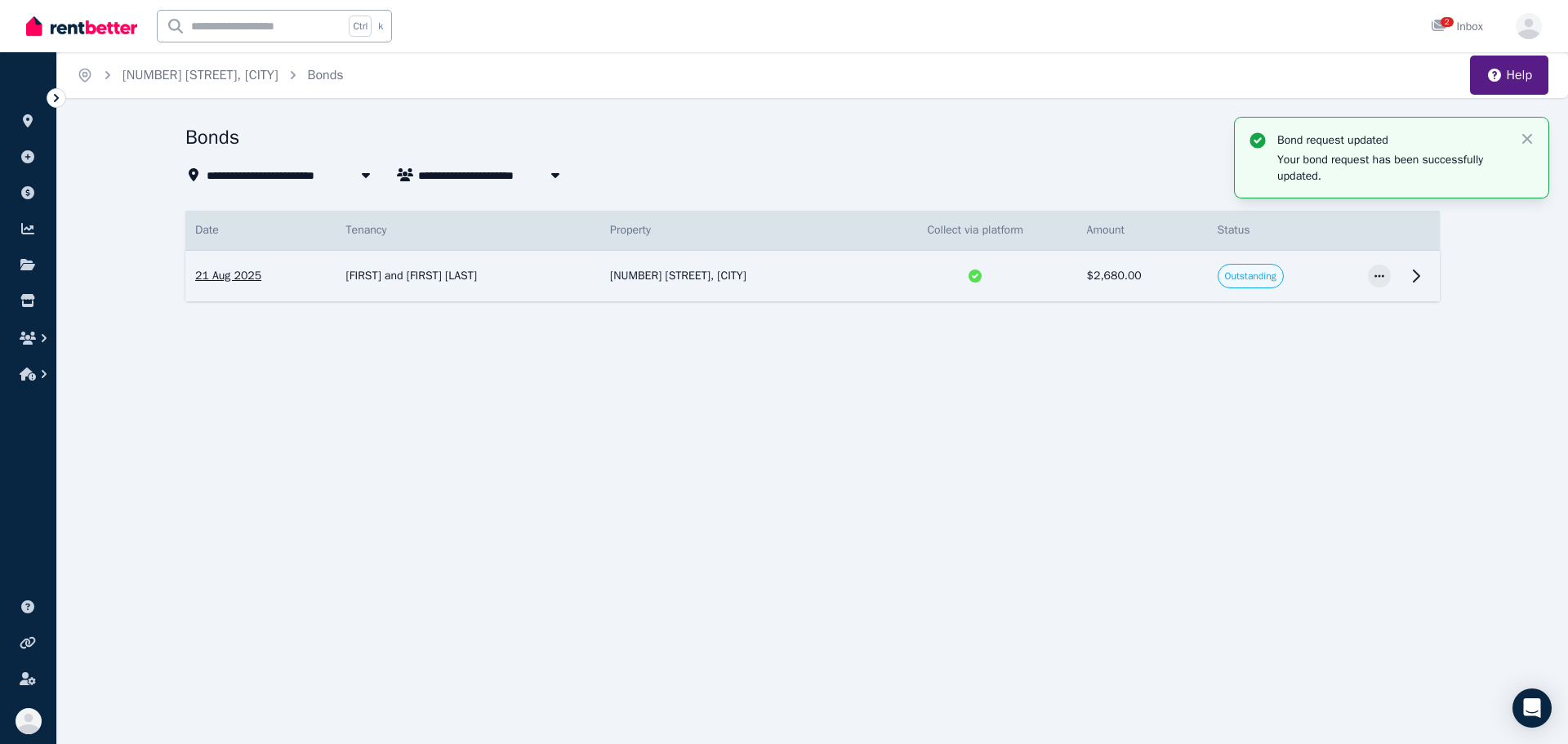 click 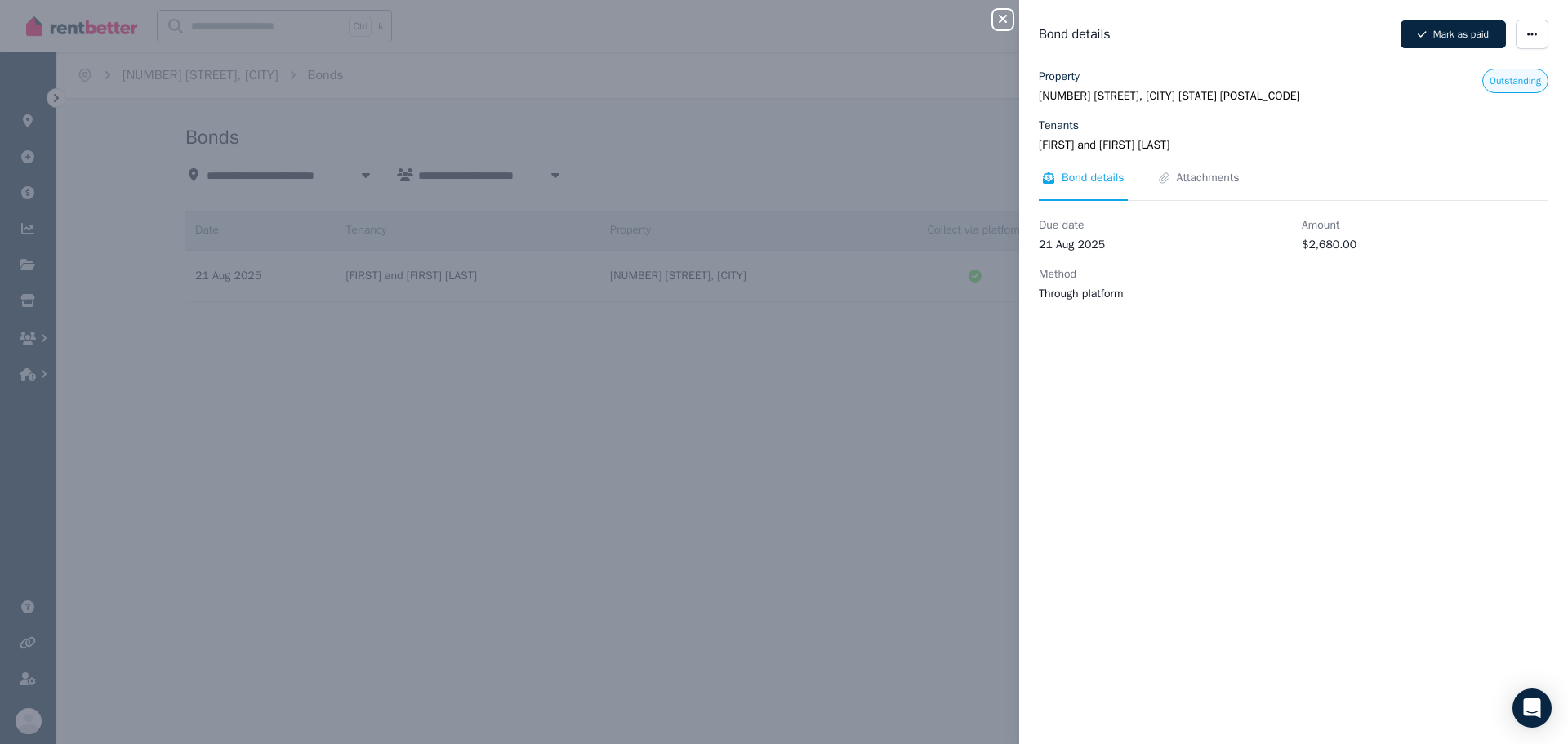 click on "Close panel Bond details Mark as paid Property [NUMBER] [STREET], [CITY] [STATE] [POSTAL_CODE] Tenants [FIRST] and [FIRST] [LAST] Outstanding Bond details Attachments Due date [DATE] [YEAR] Amount $2,680.00 Method Through platform" at bounding box center (784, 372) 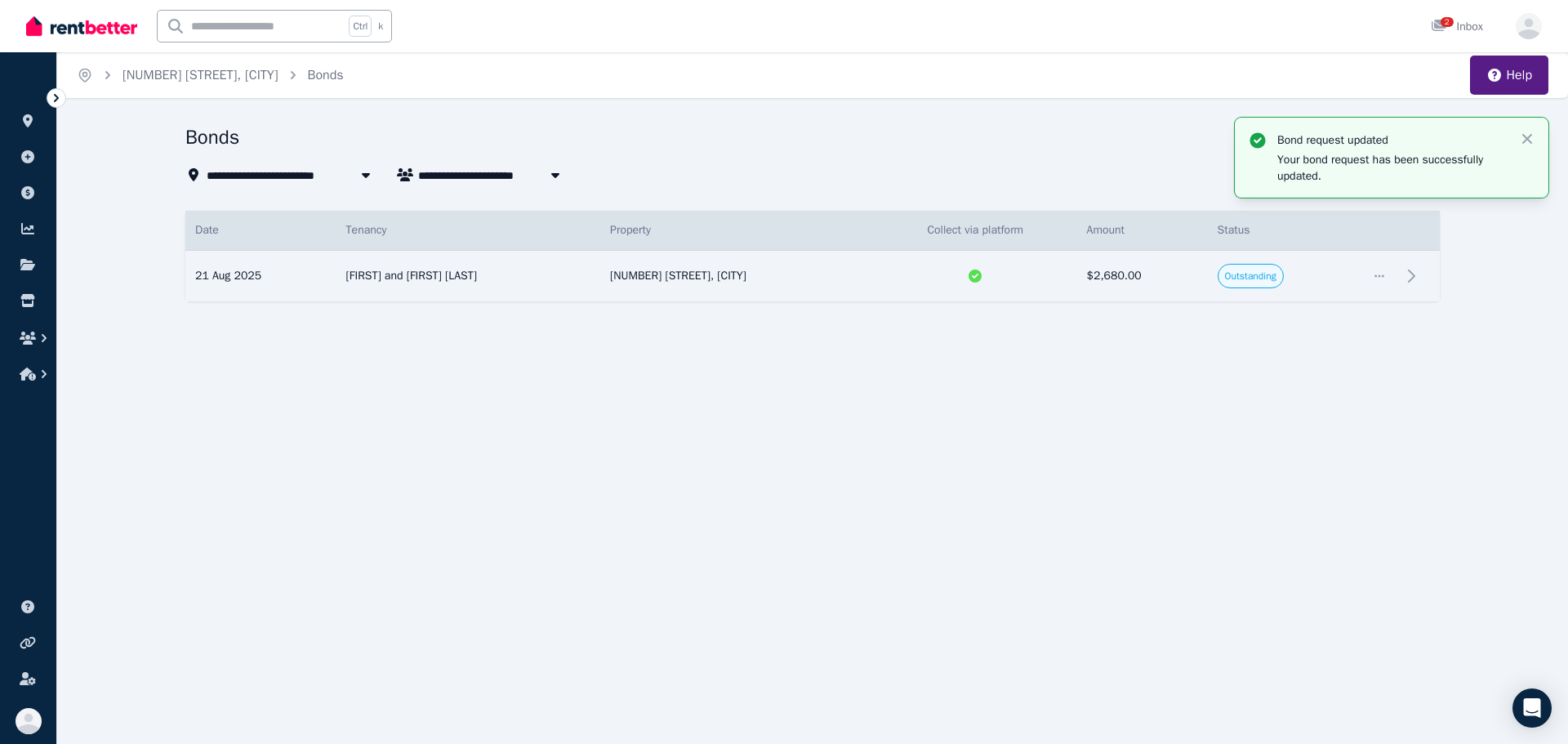 click on "Bond request updated Your bond request has been successfully updated." at bounding box center (1392, 158) 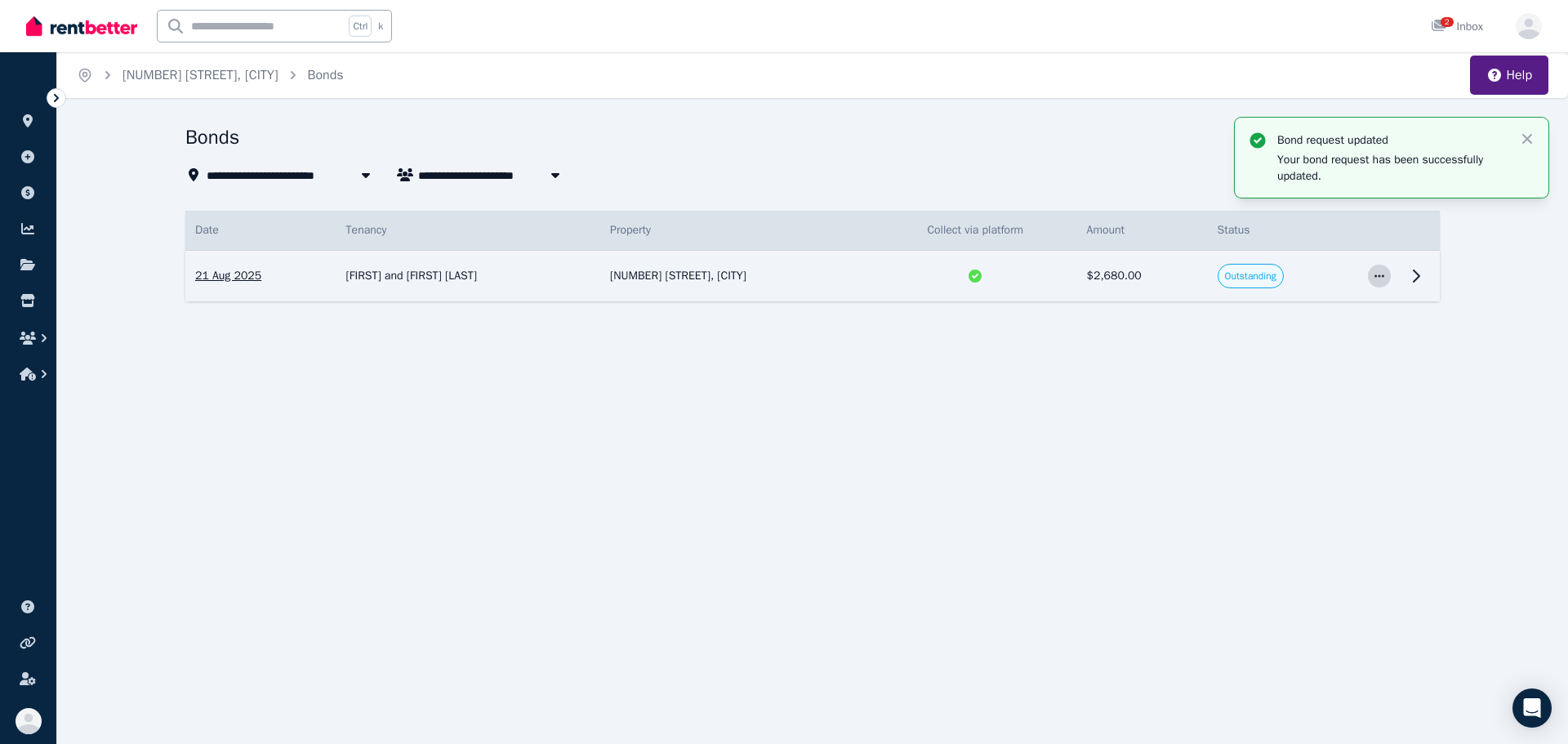 click 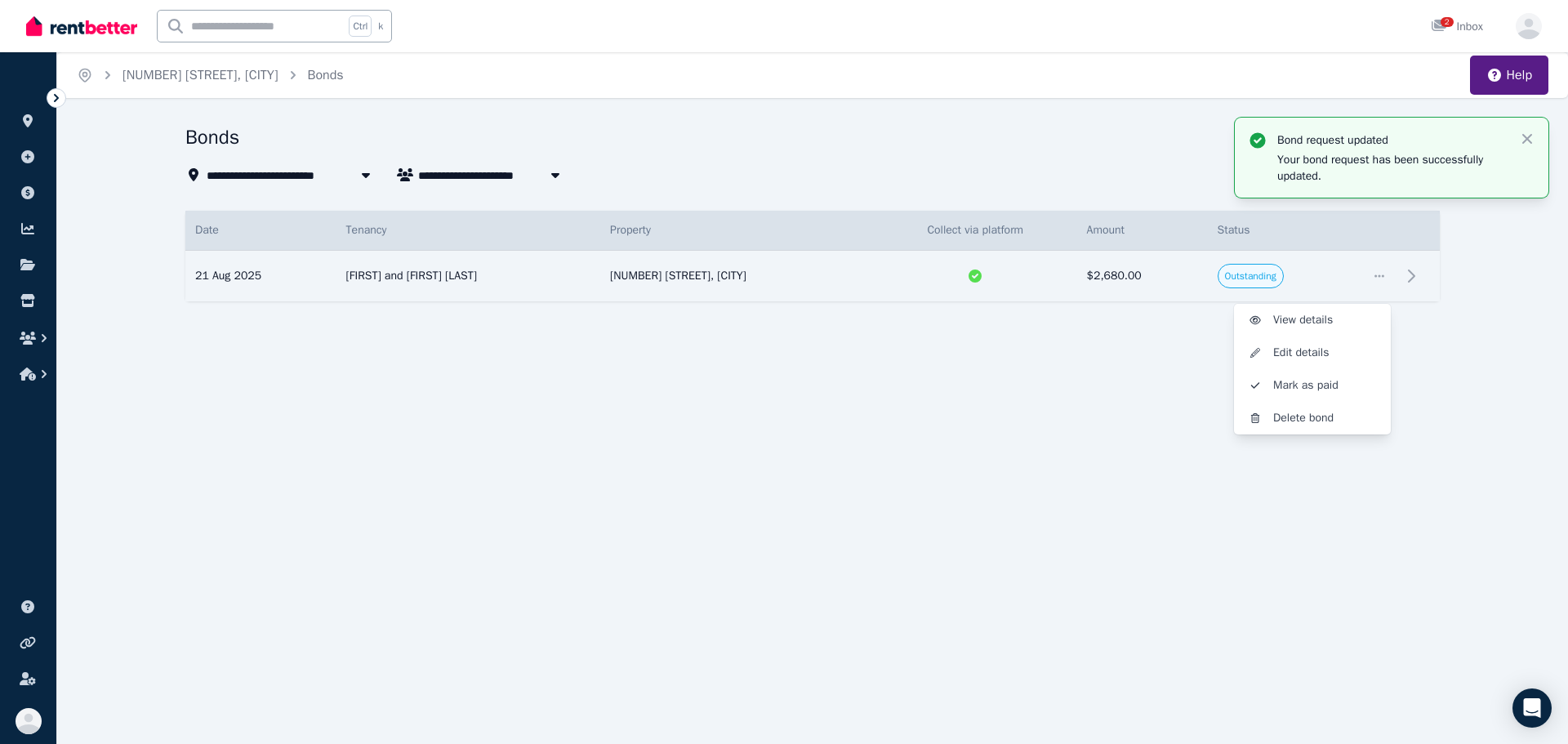 click on "**********" at bounding box center [784, 372] 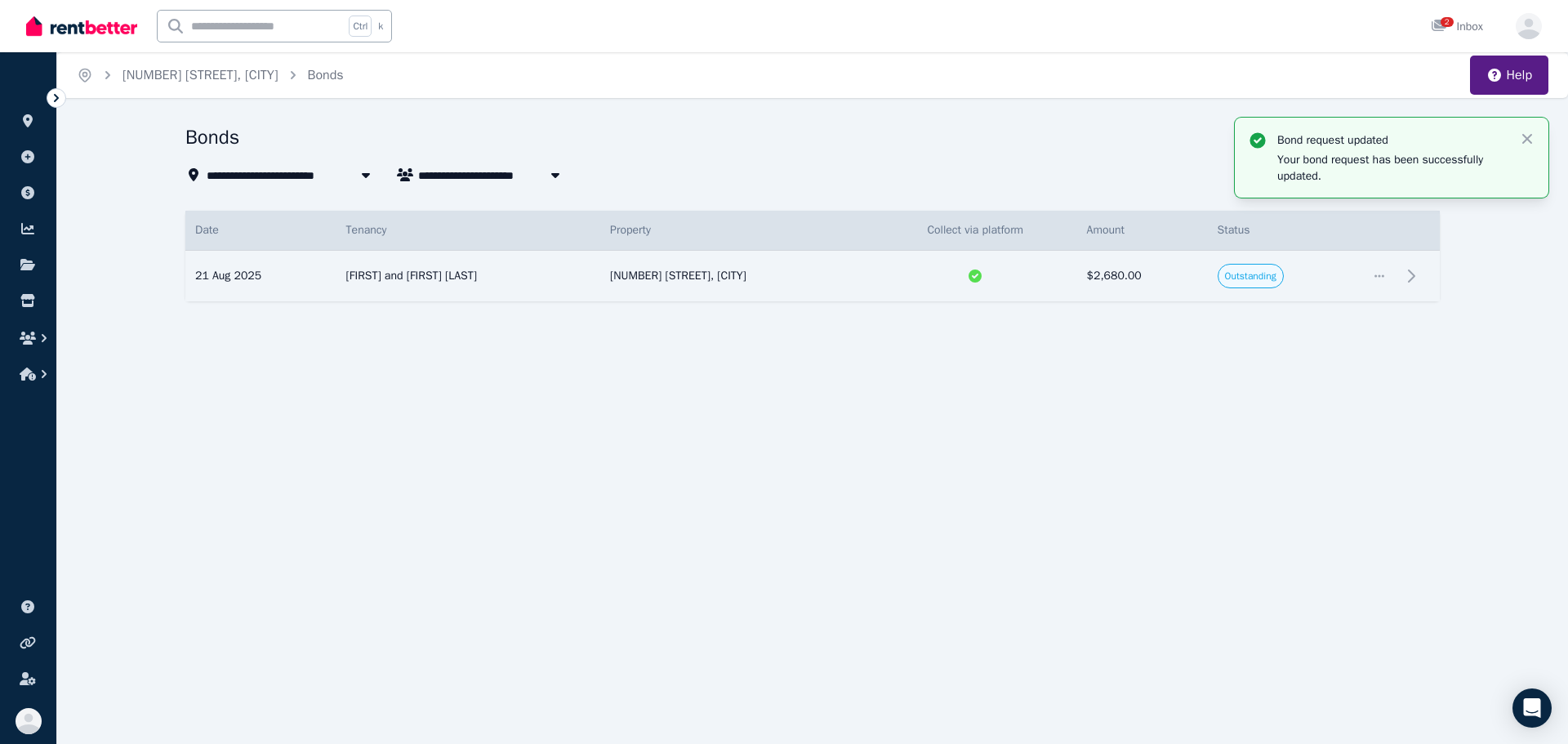 click on "**********" at bounding box center [784, 372] 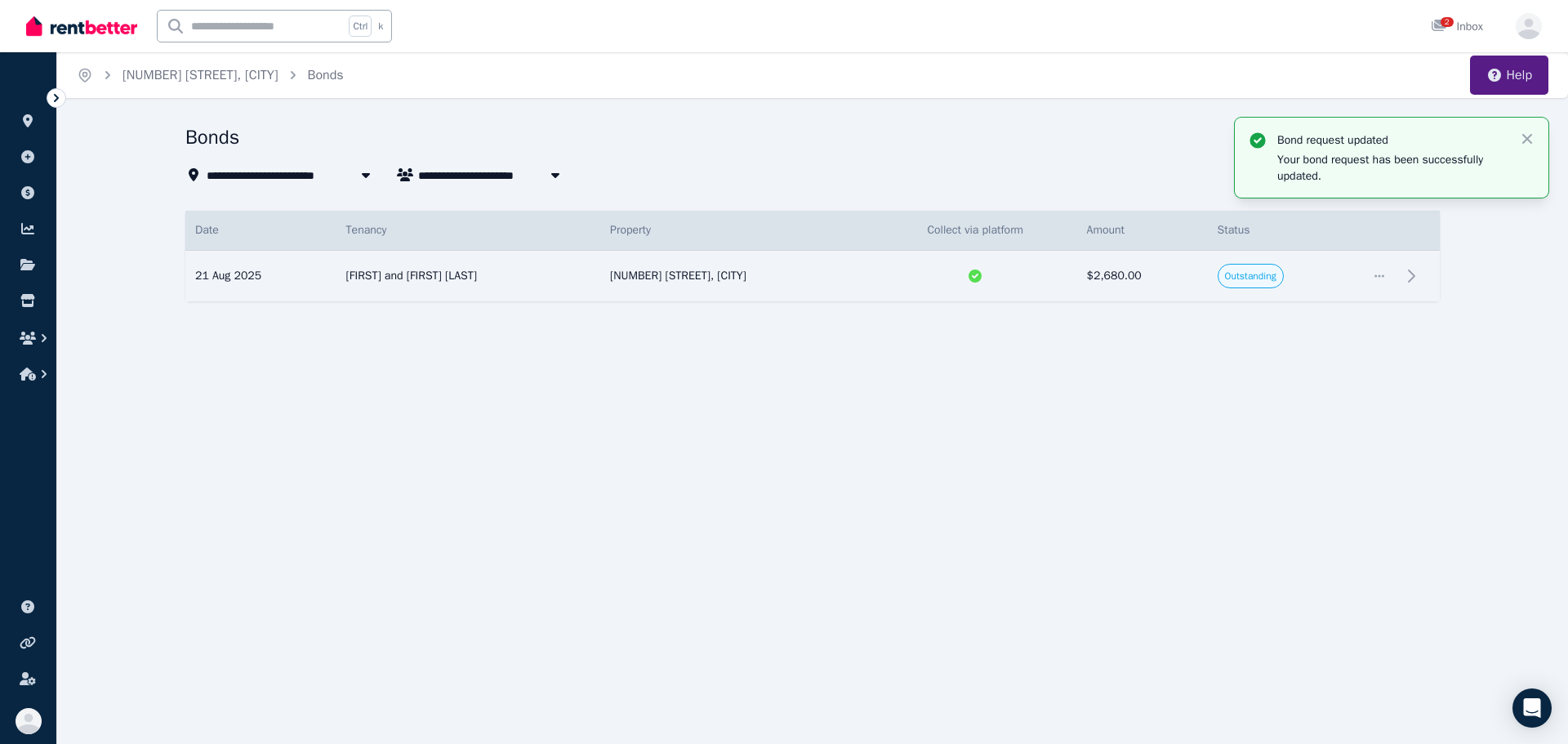 click on "Help" at bounding box center [1509, 75] 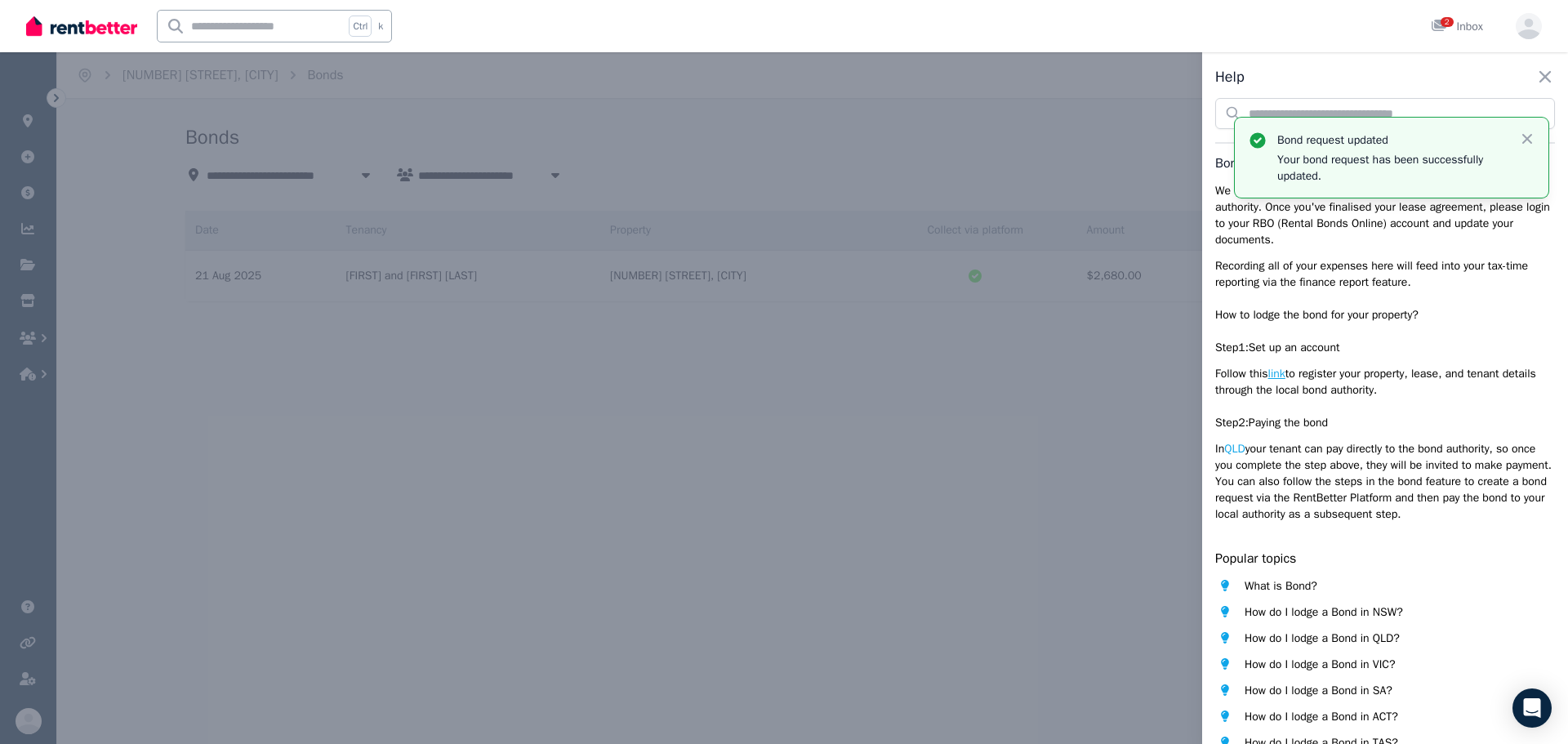 click on "Bonds We recommend that you have your tenant  pay directly to the bond authority . Once you've finalised your lease agreement, please login to your RBO (Rental Bonds Online) account and update your documents. Recording all of your expenses here will feed into your tax-time reporting via the finance report feature. How to lodge the bond for your property? Step  1 :  Set up an account Follow this  link  to register your property, lease, and tenant details through the local bond authority. Step  2 :  Paying the bond In  [STATE]  your tenant can pay directly to the bond authority, so once you complete the step above, they will be invited to make payment. You can also follow the steps in the bond feature to create a bond request via the RentBetter Platform and then pay the bond to your local authority as a subsequent step. Popular topics What is Bond? How do I lodge a Bond in NSW? How do I lodge a Bond in QLD? How do I lodge a Bond in VIC? How do I lodge a Bond in SA? How do I lodge a Bond in ACT?" at bounding box center (1385, 451) 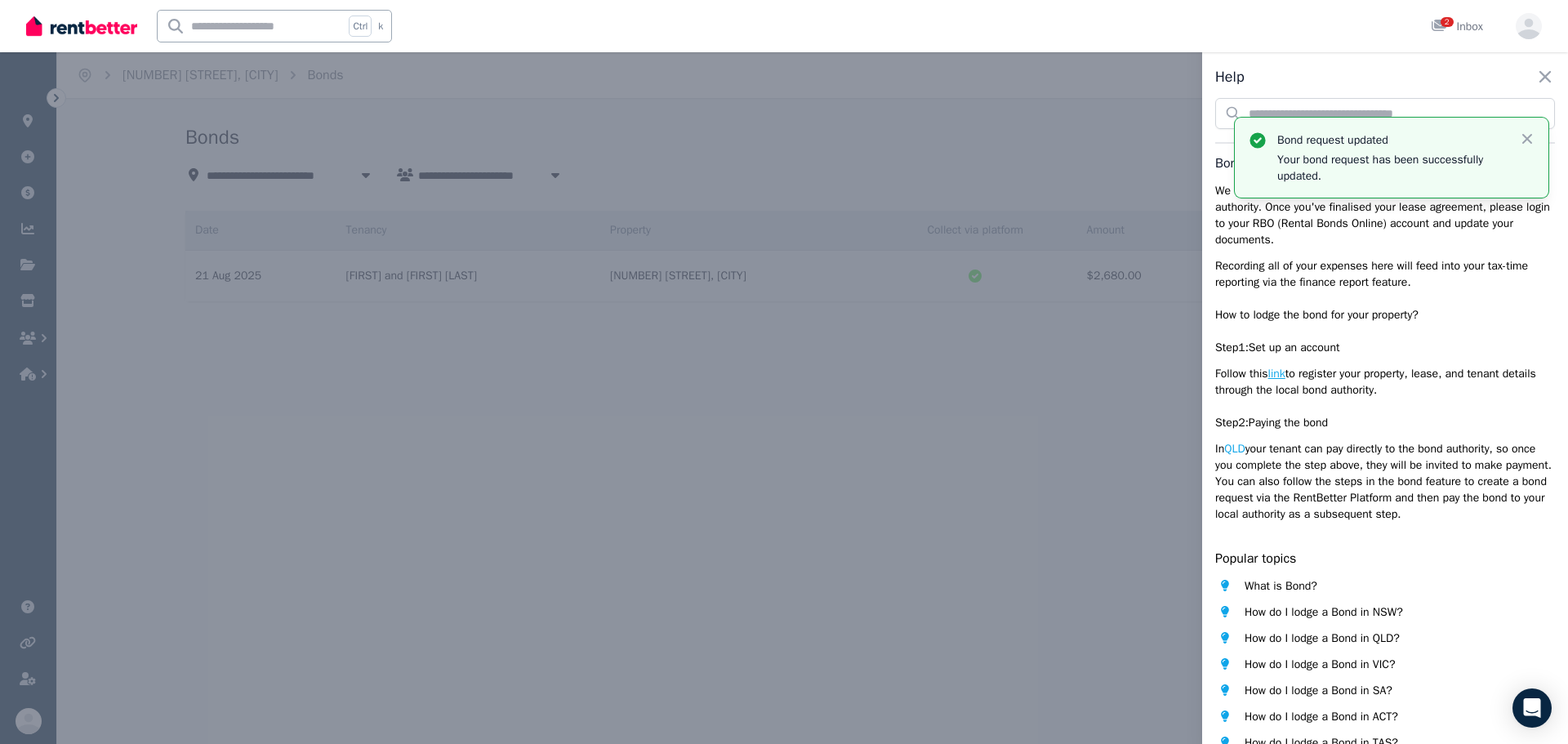 click on "Bonds We recommend that you have your tenant  pay directly to the bond authority . Once you've finalised your lease agreement, please login to your RBO (Rental Bonds Online) account and update your documents. Recording all of your expenses here will feed into your tax-time reporting via the finance report feature. How to lodge the bond for your property? Step  1 :  Set up an account Follow this  link  to register your property, lease, and tenant details through the local bond authority. Step  2 :  Paying the bond In  [STATE]  your tenant can pay directly to the bond authority, so once you complete the step above, they will be invited to make payment. You can also follow the steps in the bond feature to create a bond request via the RentBetter Platform and then pay the bond to your local authority as a subsequent step. Popular topics What is Bond? How do I lodge a Bond in NSW? How do I lodge a Bond in QLD? How do I lodge a Bond in VIC? How do I lodge a Bond in SA? How do I lodge a Bond in ACT?" at bounding box center [1385, 451] 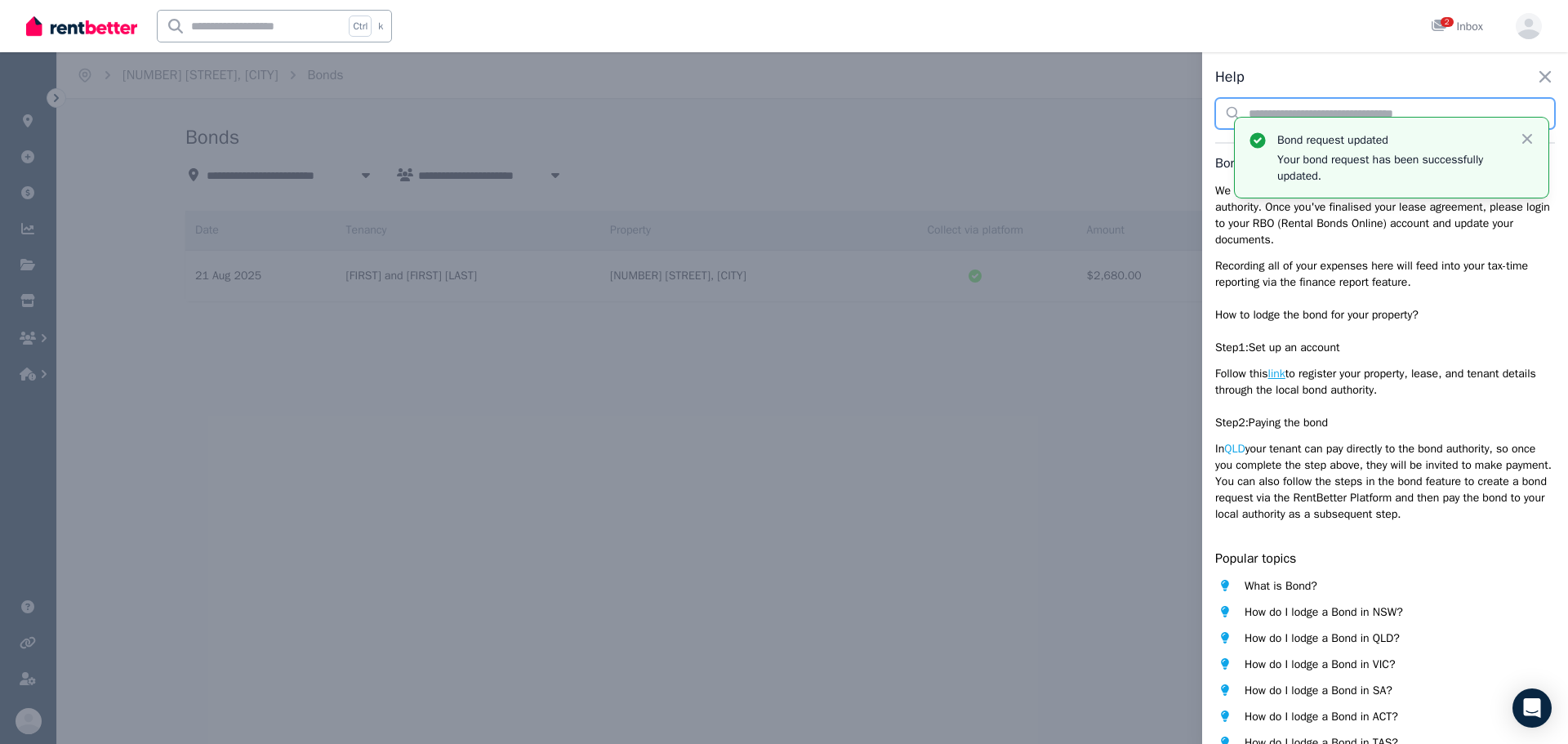 drag, startPoint x: 1535, startPoint y: 127, endPoint x: 1530, endPoint y: 138, distance: 12.083046 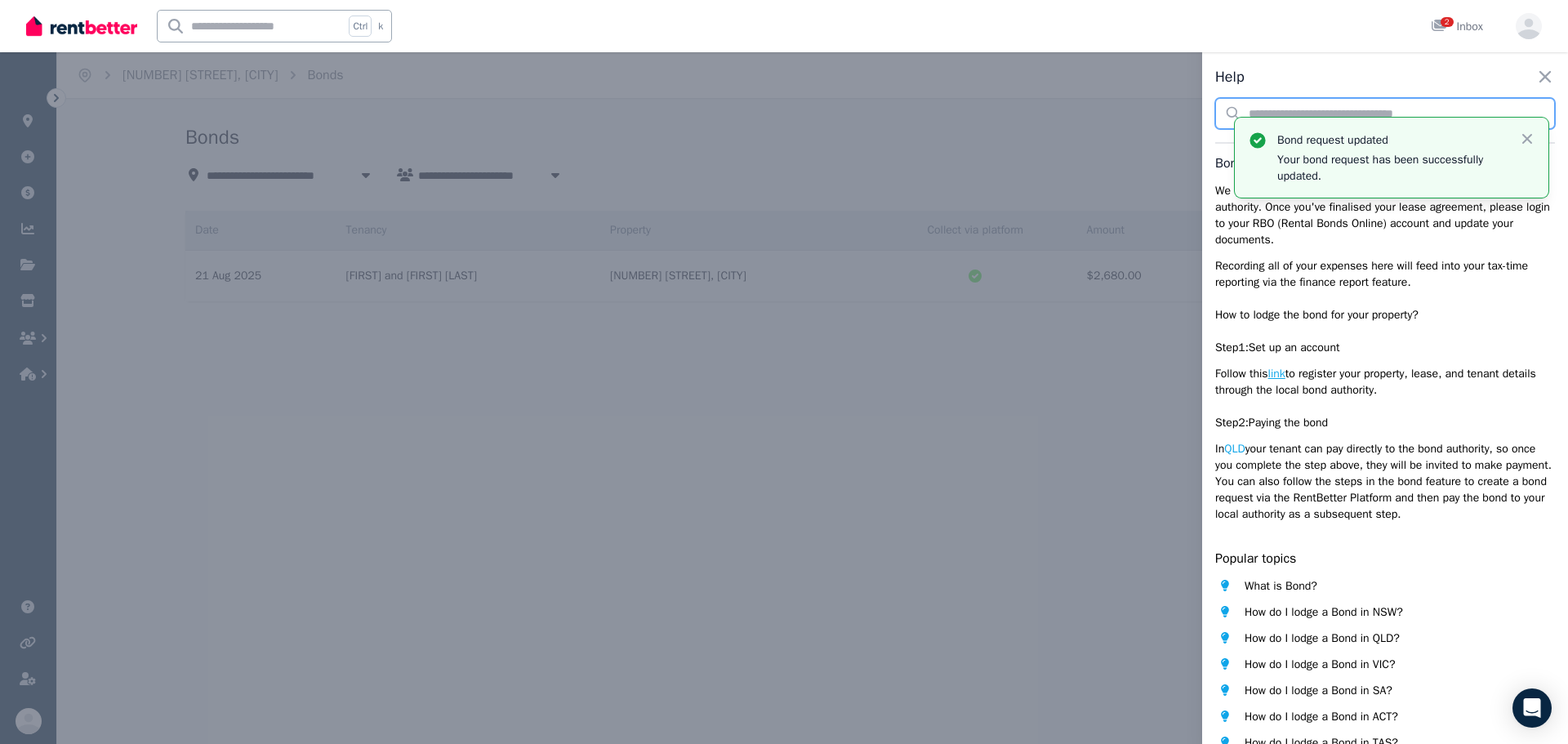 click on "Bonds We recommend that you have your tenant  pay directly to the bond authority . Once you've finalised your lease agreement, please login to your RBO (Rental Bonds Online) account and update your documents. Recording all of your expenses here will feed into your tax-time reporting via the finance report feature. How to lodge the bond for your property? Step  1 :  Set up an account Follow this  link  to register your property, lease, and tenant details through the local bond authority. Step  2 :  Paying the bond In  [STATE]  your tenant can pay directly to the bond authority, so once you complete the step above, they will be invited to make payment. You can also follow the steps in the bond feature to create a bond request via the RentBetter Platform and then pay the bond to your local authority as a subsequent step. Popular topics What is Bond? How do I lodge a Bond in NSW? How do I lodge a Bond in QLD? How do I lodge a Bond in VIC? How do I lodge a Bond in SA? How do I lodge a Bond in ACT?" at bounding box center (1385, 451) 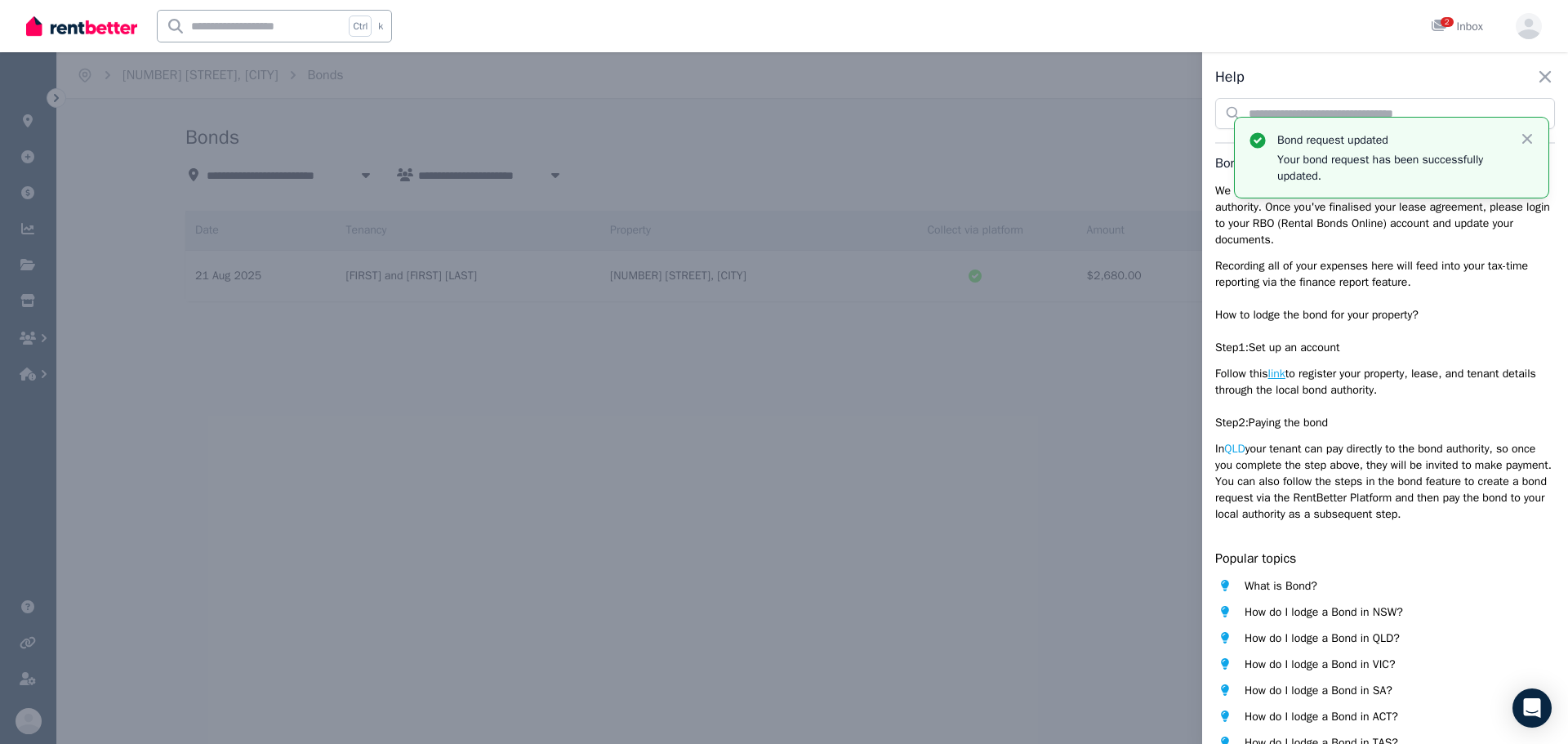 click on "Bonds We recommend that you have your tenant  pay directly to the bond authority . Once you've finalised your lease agreement, please login to your RBO (Rental Bonds Online) account and update your documents. Recording all of your expenses here will feed into your tax-time reporting via the finance report feature. How to lodge the bond for your property? Step  1 :  Set up an account Follow this  link  to register your property, lease, and tenant details through the local bond authority. Step  2 :  Paying the bond In  [STATE]  your tenant can pay directly to the bond authority, so once you complete the step above, they will be invited to make payment. You can also follow the steps in the bond feature to create a bond request via the RentBetter Platform and then pay the bond to your local authority as a subsequent step. Popular topics What is Bond? How do I lodge a Bond in NSW? How do I lodge a Bond in QLD? How do I lodge a Bond in VIC? How do I lodge a Bond in SA? How do I lodge a Bond in ACT?" at bounding box center (1385, 451) 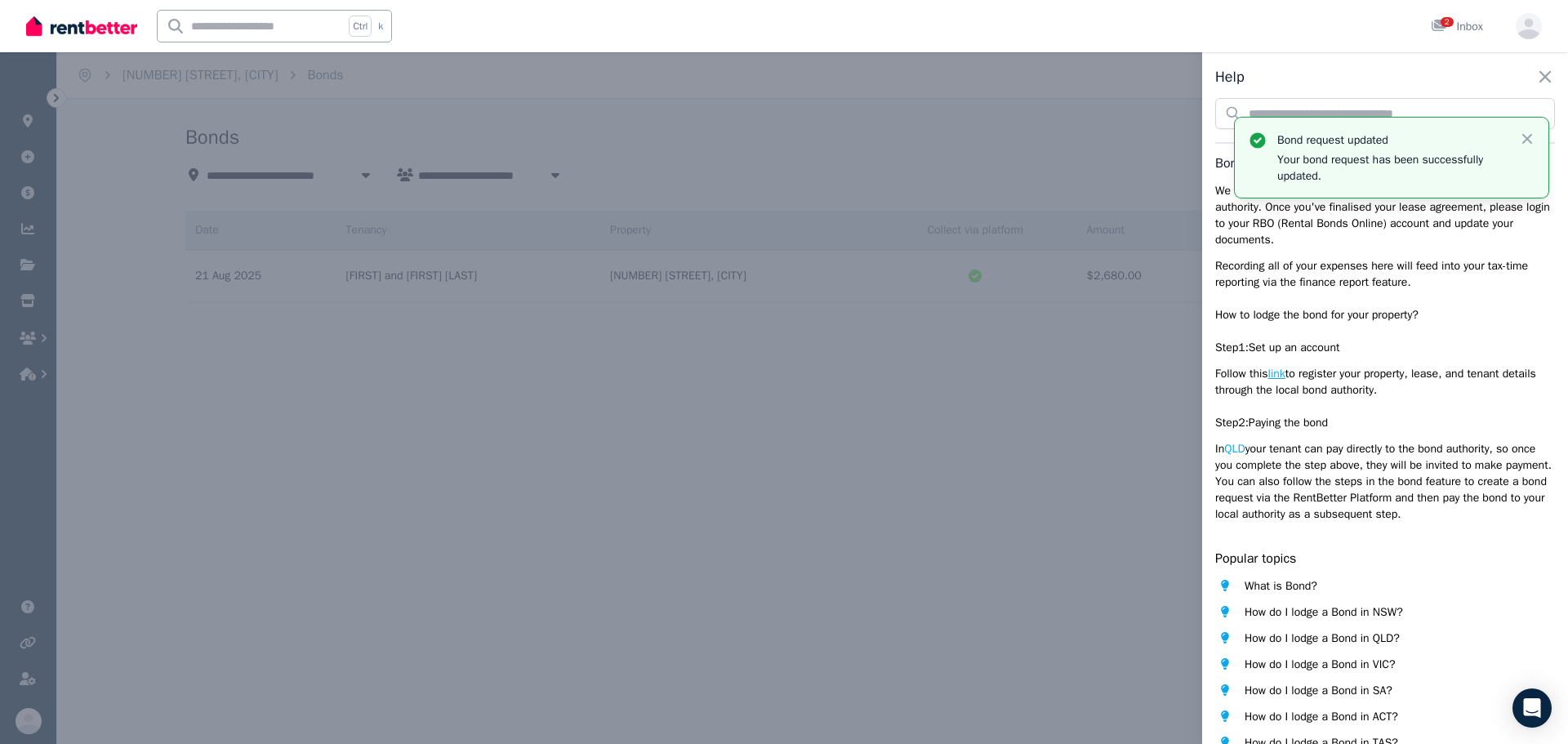 click on "Bonds We recommend that you have your tenant  pay directly to the bond authority . Once you've finalised your lease agreement, please login to your RBO (Rental Bonds Online) account and update your documents. Recording all of your expenses here will feed into your tax-time reporting via the finance report feature. How to lodge the bond for your property? Step  1 :  Set up an account Follow this  link  to register your property, lease, and tenant details through the local bond authority. Step  2 :  Paying the bond In  [STATE]  your tenant can pay directly to the bond authority, so once you complete the step above, they will be invited to make payment. You can also follow the steps in the bond feature to create a bond request via the RentBetter Platform and then pay the bond to your local authority as a subsequent step. Popular topics What is Bond? How do I lodge a Bond in NSW? How do I lodge a Bond in QLD? How do I lodge a Bond in VIC? How do I lodge a Bond in SA? How do I lodge a Bond in ACT?" at bounding box center [1385, 451] 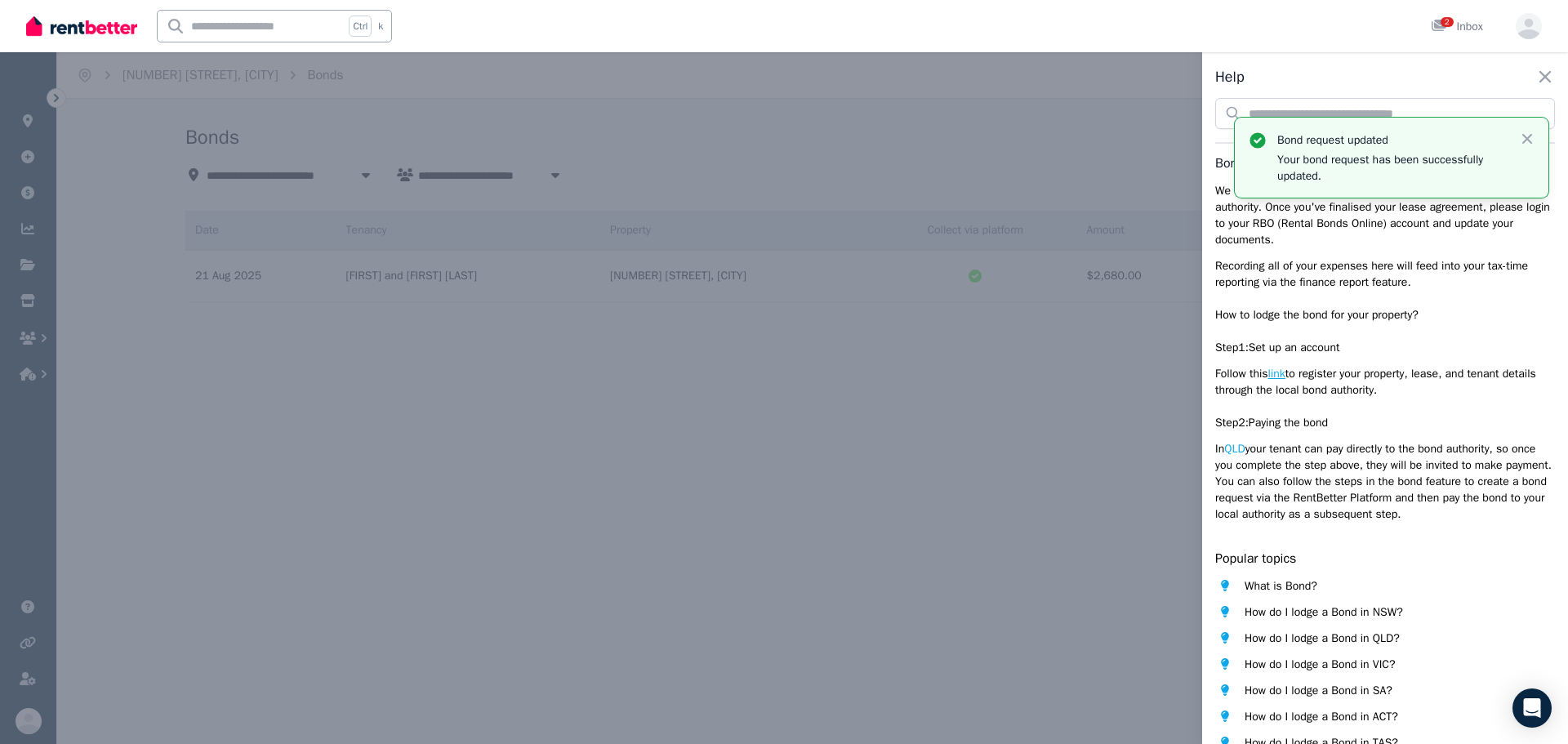 click on "How to lodge the bond for your property? Step  1 :  Set up an account Follow this  link  to register your property, lease, and tenant details through the local bond authority. Step  2 :  Paying the bond In  [STATE]  your tenant can pay directly to the bond authority, so once you complete the step above, they will be invited to make payment. You can also follow the steps in the bond feature to create a bond request via the RentBetter Platform and then pay the bond to your local authority as a subsequent step." at bounding box center (1385, 417) 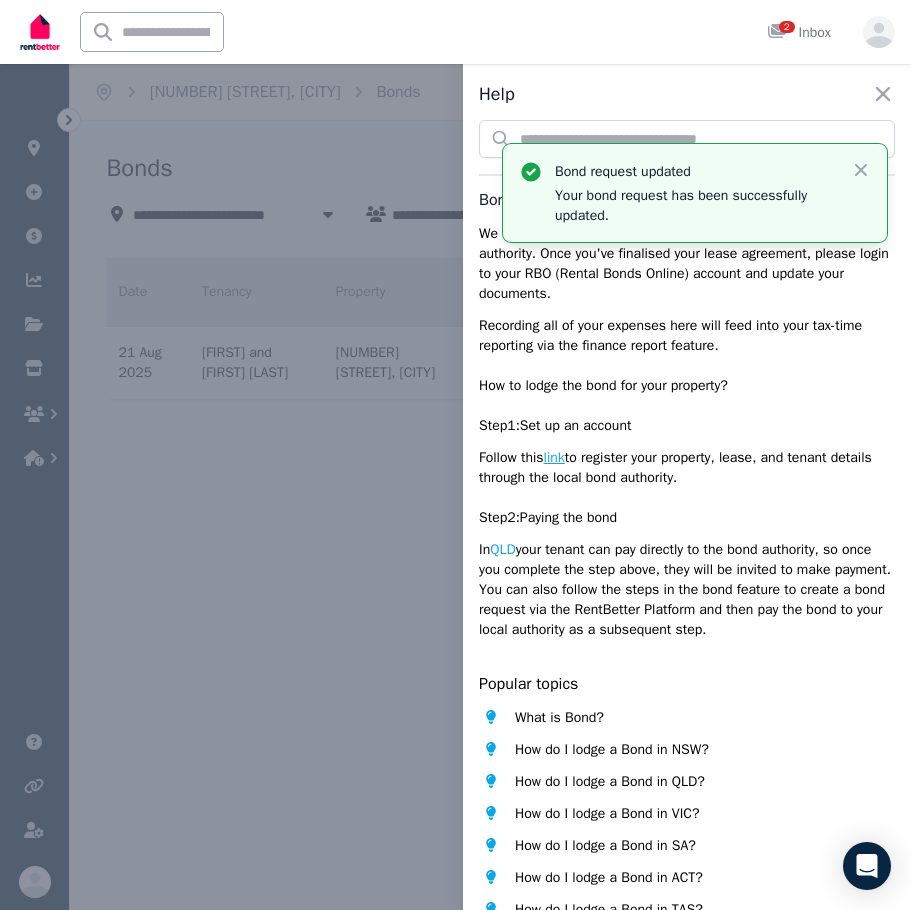 click on "Bonds We recommend that you have your tenant  pay directly to the bond authority . Once you've finalised your lease agreement, please login to your RBO (Rental Bonds Online) account and update your documents. Recording all of your expenses here will feed into your tax-time reporting via the finance report feature. How to lodge the bond for your property? Step  1 :  Set up an account Follow this  link  to register your property, lease, and tenant details through the local bond authority. Step  2 :  Paying the bond In  [STATE]  your tenant can pay directly to the bond authority, so once you complete the step above, they will be invited to make payment. You can also follow the steps in the bond feature to create a bond request via the RentBetter Platform and then pay the bond to your local authority as a subsequent step." at bounding box center [687, 413] 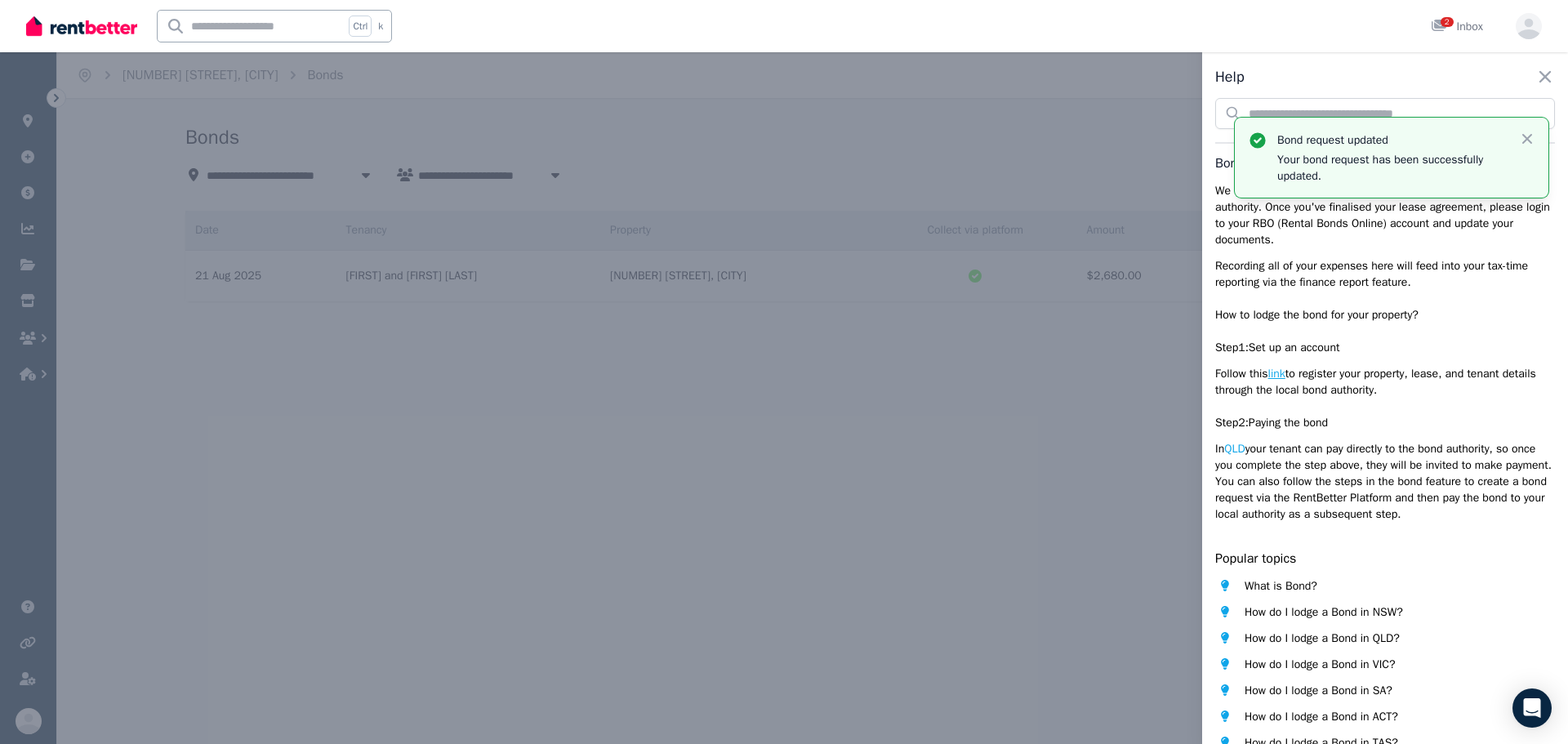 click on "Bonds We recommend that you have your tenant  pay directly to the bond authority . Once you've finalised your lease agreement, please login to your RBO (Rental Bonds Online) account and update your documents. Recording all of your expenses here will feed into your tax-time reporting via the finance report feature. How to lodge the bond for your property? Step  1 :  Set up an account Follow this  link  to register your property, lease, and tenant details through the local bond authority. Step  2 :  Paying the bond In  [STATE]  your tenant can pay directly to the bond authority, so once you complete the step above, they will be invited to make payment. You can also follow the steps in the bond feature to create a bond request via the RentBetter Platform and then pay the bond to your local authority as a subsequent step. Popular topics What is Bond? How do I lodge a Bond in NSW? How do I lodge a Bond in QLD? How do I lodge a Bond in VIC? How do I lodge a Bond in SA? How do I lodge a Bond in ACT?" at bounding box center (1385, 451) 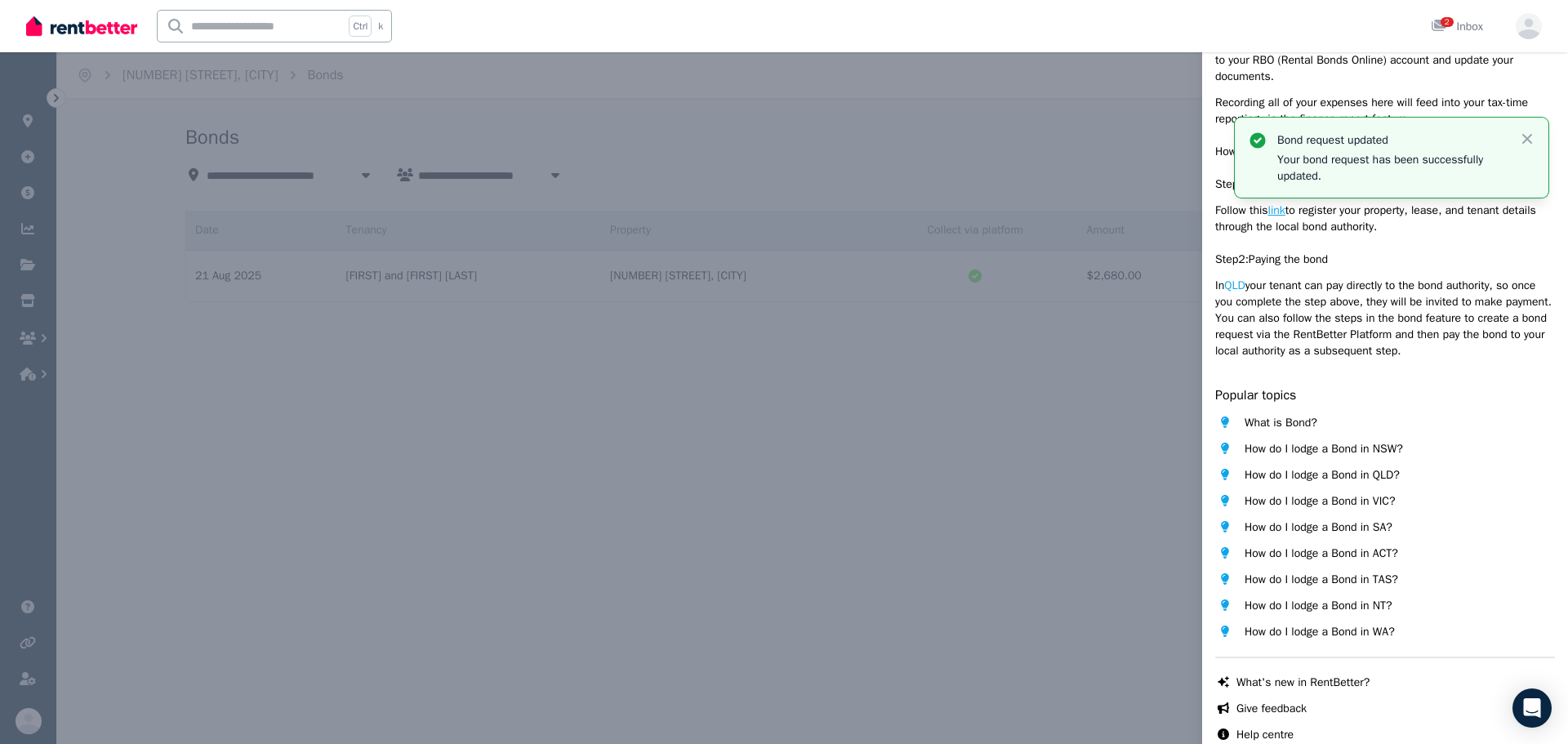 scroll, scrollTop: 82, scrollLeft: 0, axis: vertical 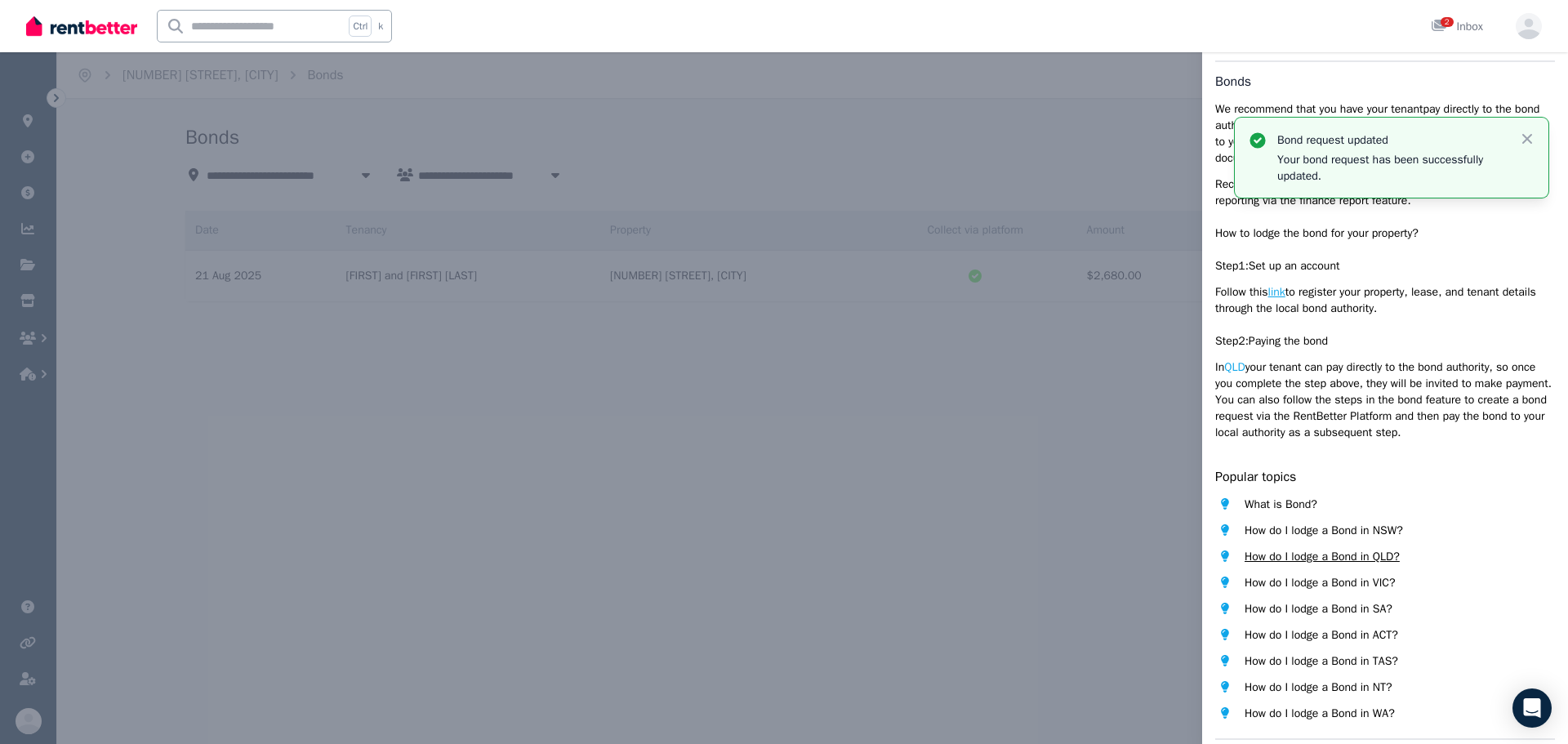 click on "How do I lodge a Bond in QLD?" at bounding box center [1322, 557] 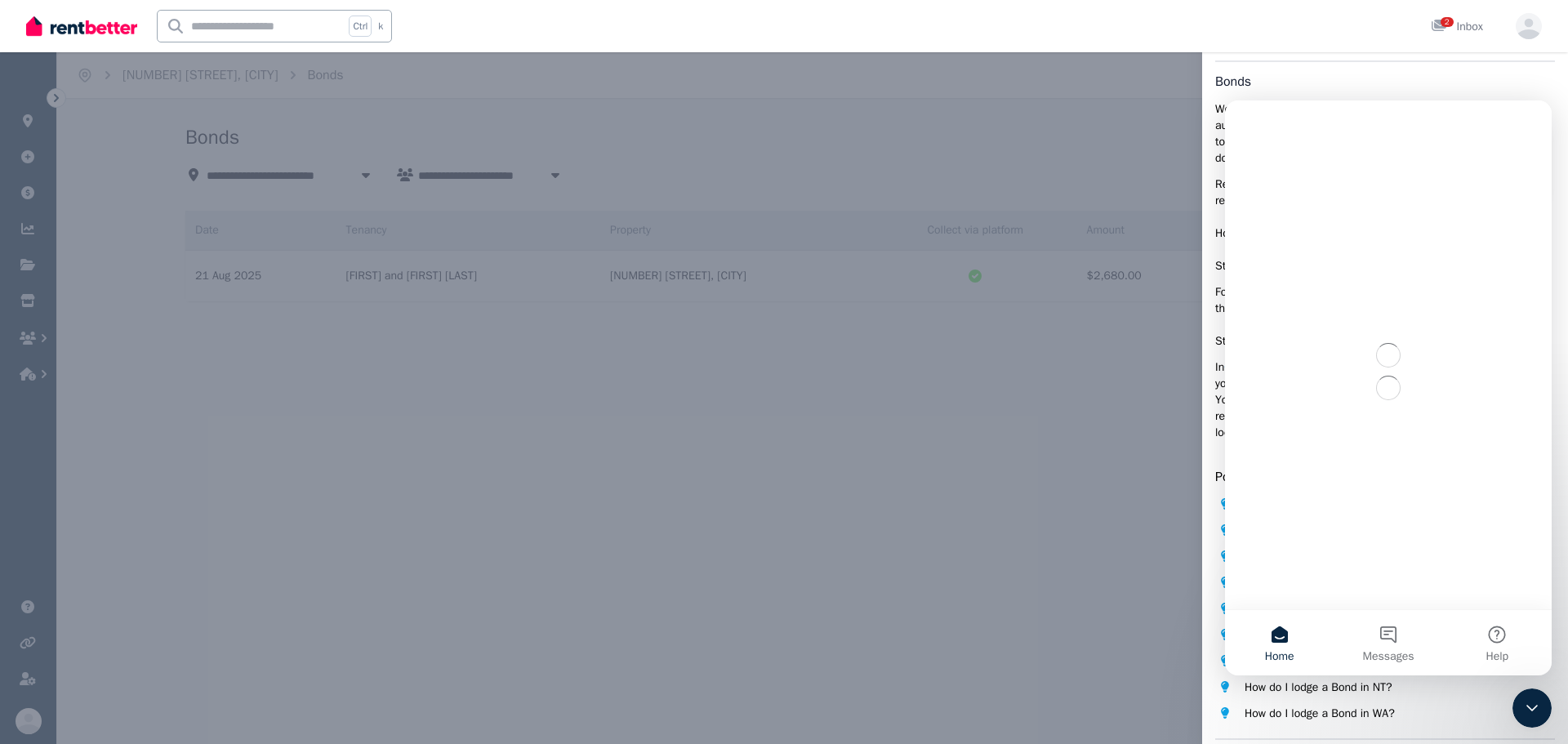 scroll, scrollTop: 0, scrollLeft: 0, axis: both 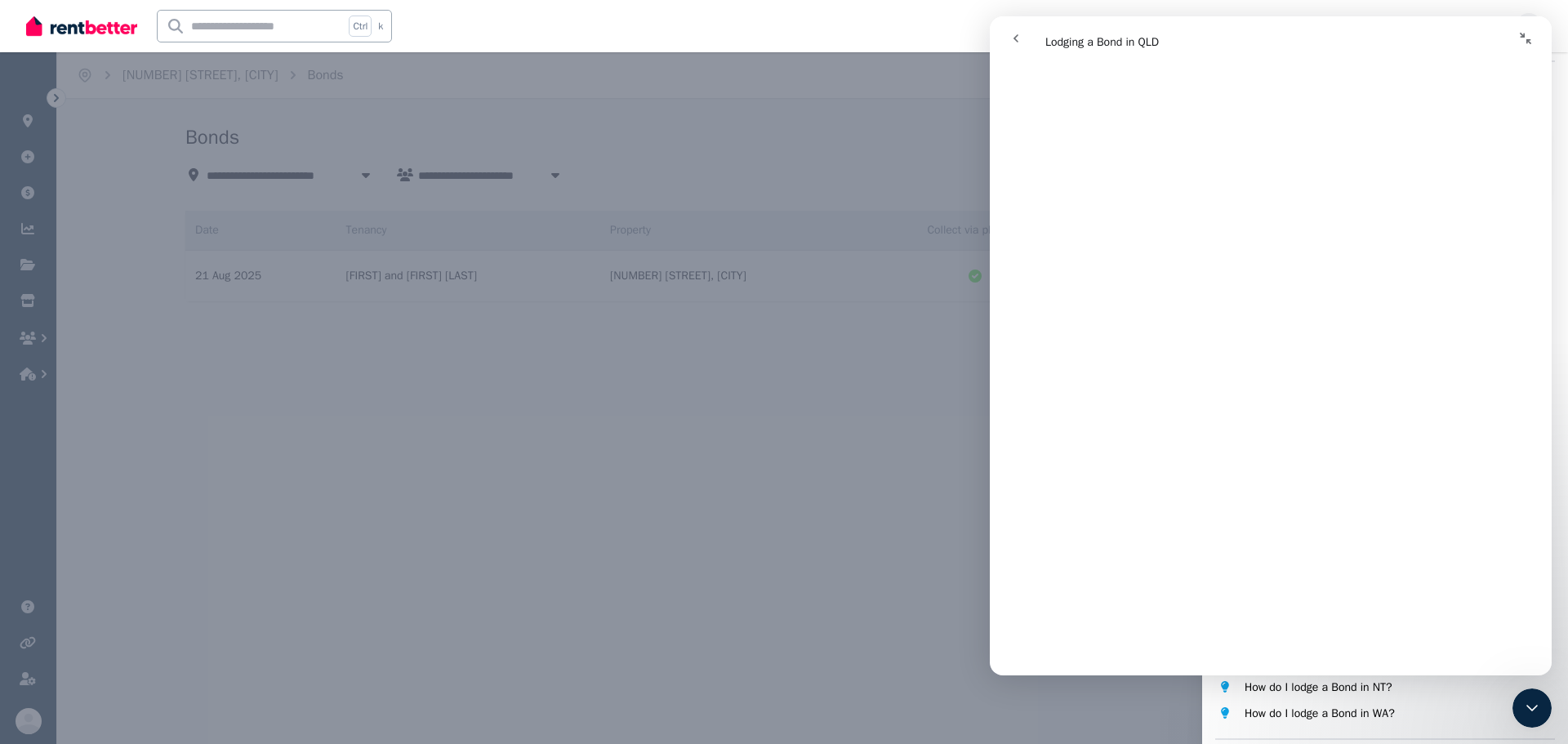 click at bounding box center (1526, 38) 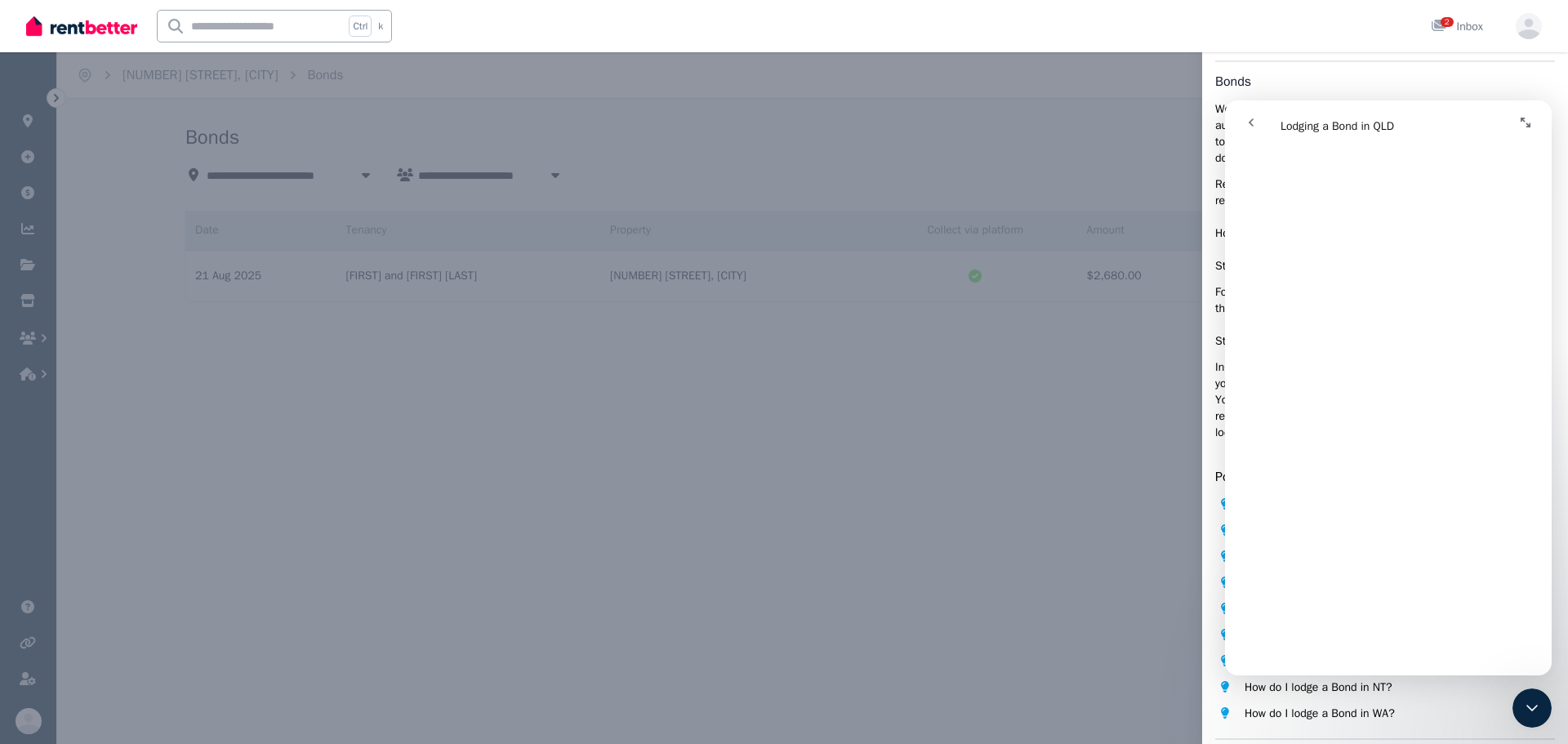 click on "Help Close panel Bonds We recommend that you have your tenant  pay directly to the bond authority . Once you've finalised your lease agreement, please login to your RBO (Rental Bonds Online) account and update your documents. Recording all of your expenses here will feed into your tax-time reporting via the finance report feature. How to lodge the bond for your property? Step  1 :  Set up an account Follow this  link  to register your property, lease, and tenant details through the local bond authority. Step  2 :  Paying the bond In  [STATE]  your tenant can pay directly to the bond authority, so once you complete the step above, they will be invited to make payment. You can also follow the steps in the bond feature to create a bond request via the RentBetter Platform and then pay the bond to your local authority as a subsequent step. Popular topics What is Bond? How do I lodge a Bond in NSW? How do I lodge a Bond in QLD? How do I lodge a Bond in VIC? How do I lodge a Bond in SA? How do I lodge a Bond in ACT?" at bounding box center [784, 372] 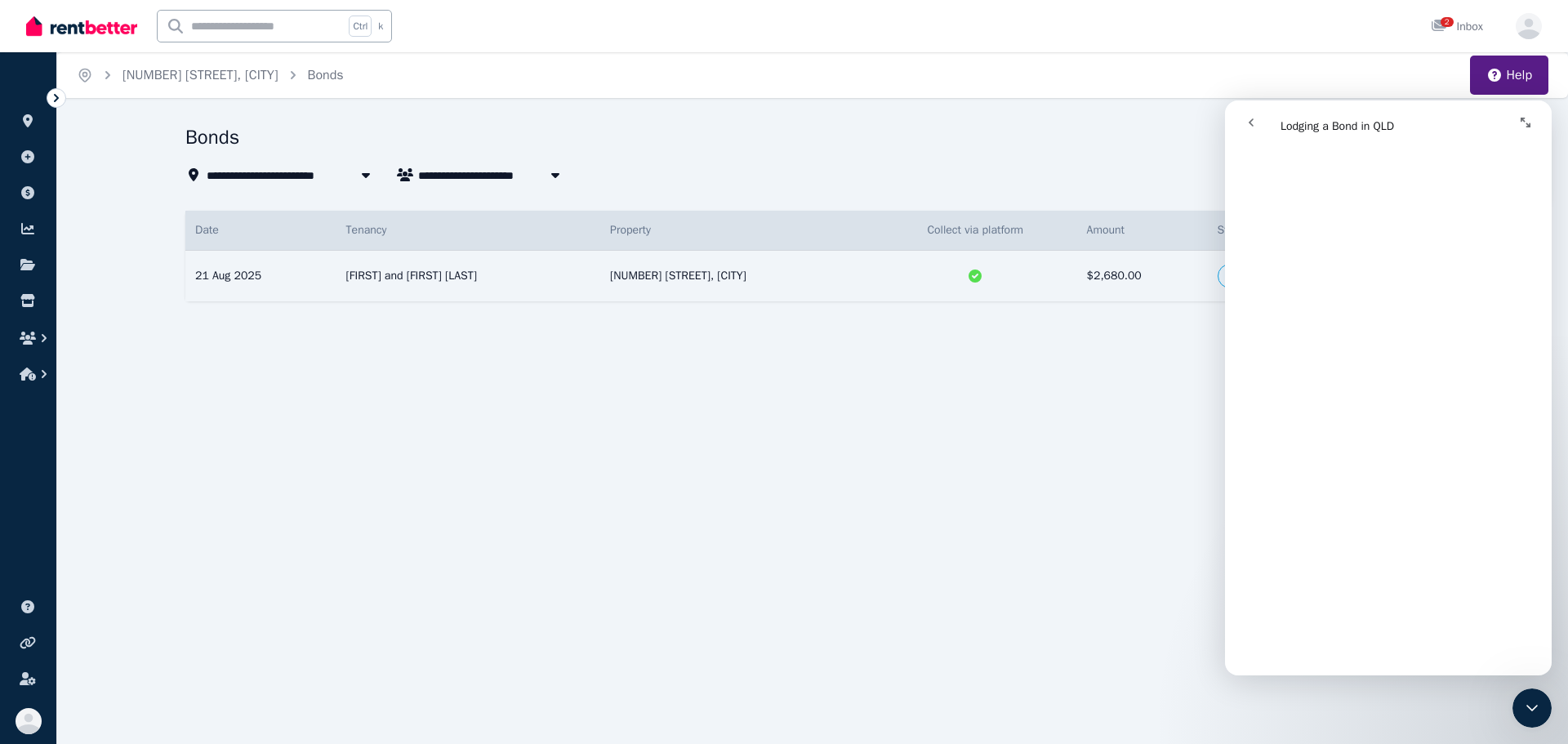 click on "**********" at bounding box center [784, 372] 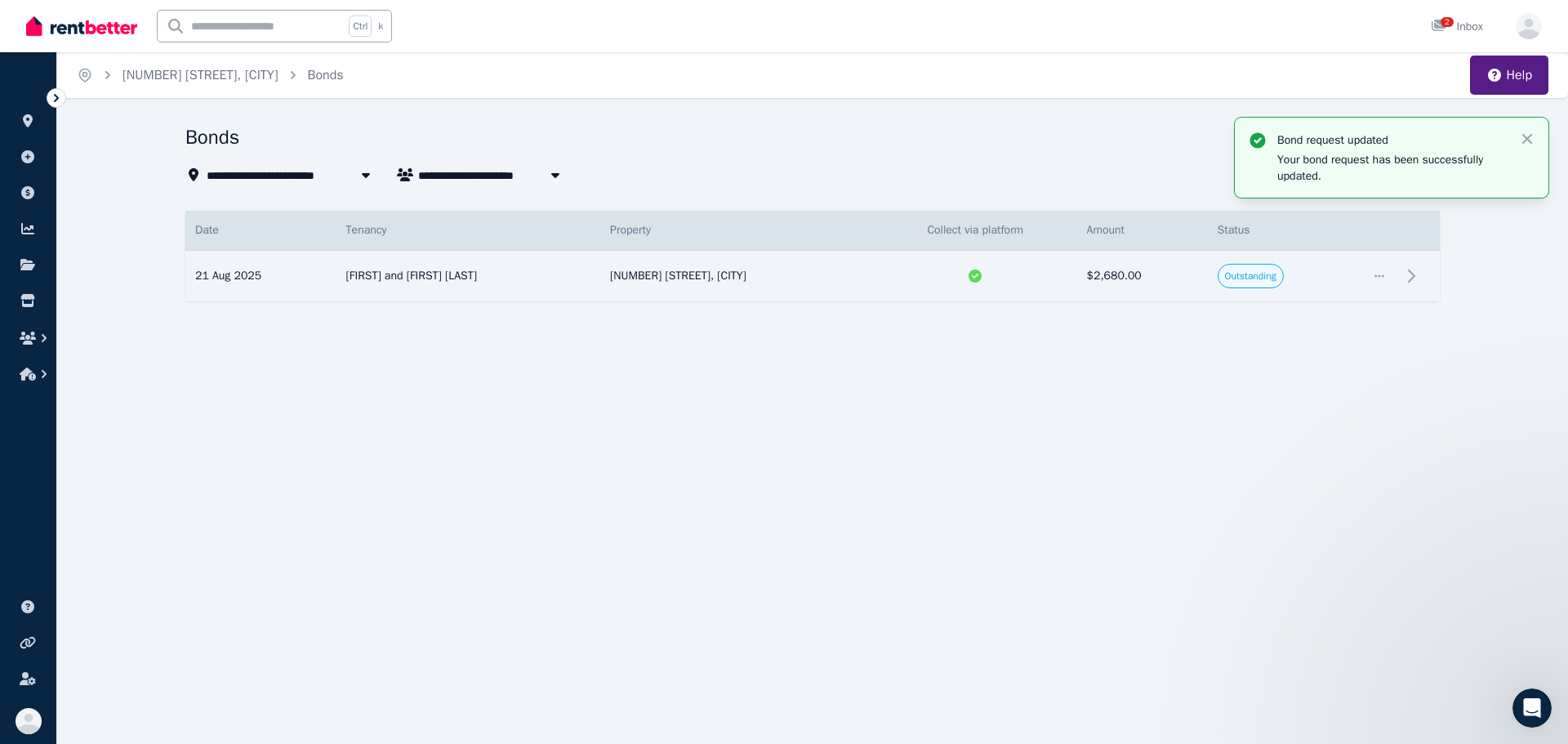 scroll, scrollTop: 0, scrollLeft: 0, axis: both 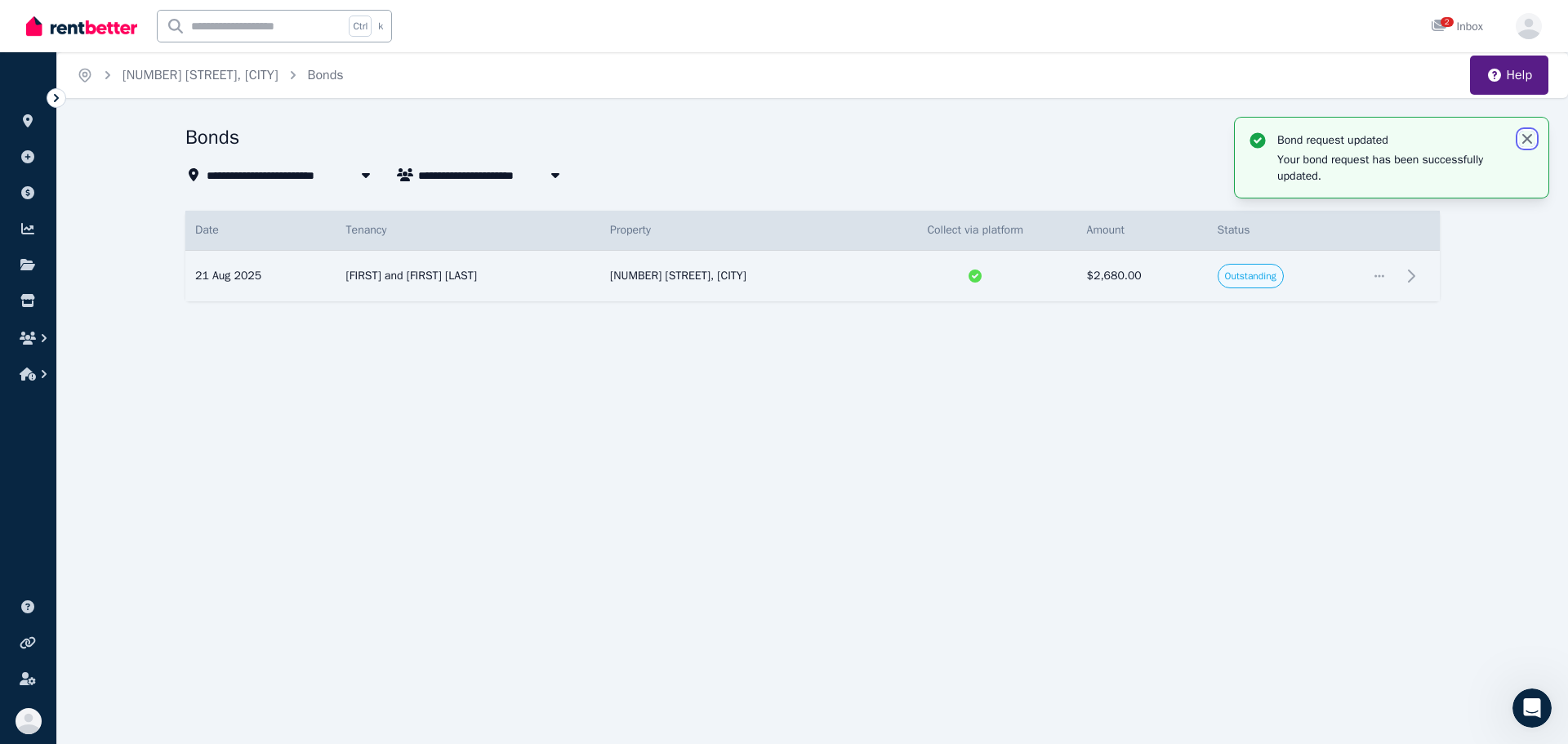 click 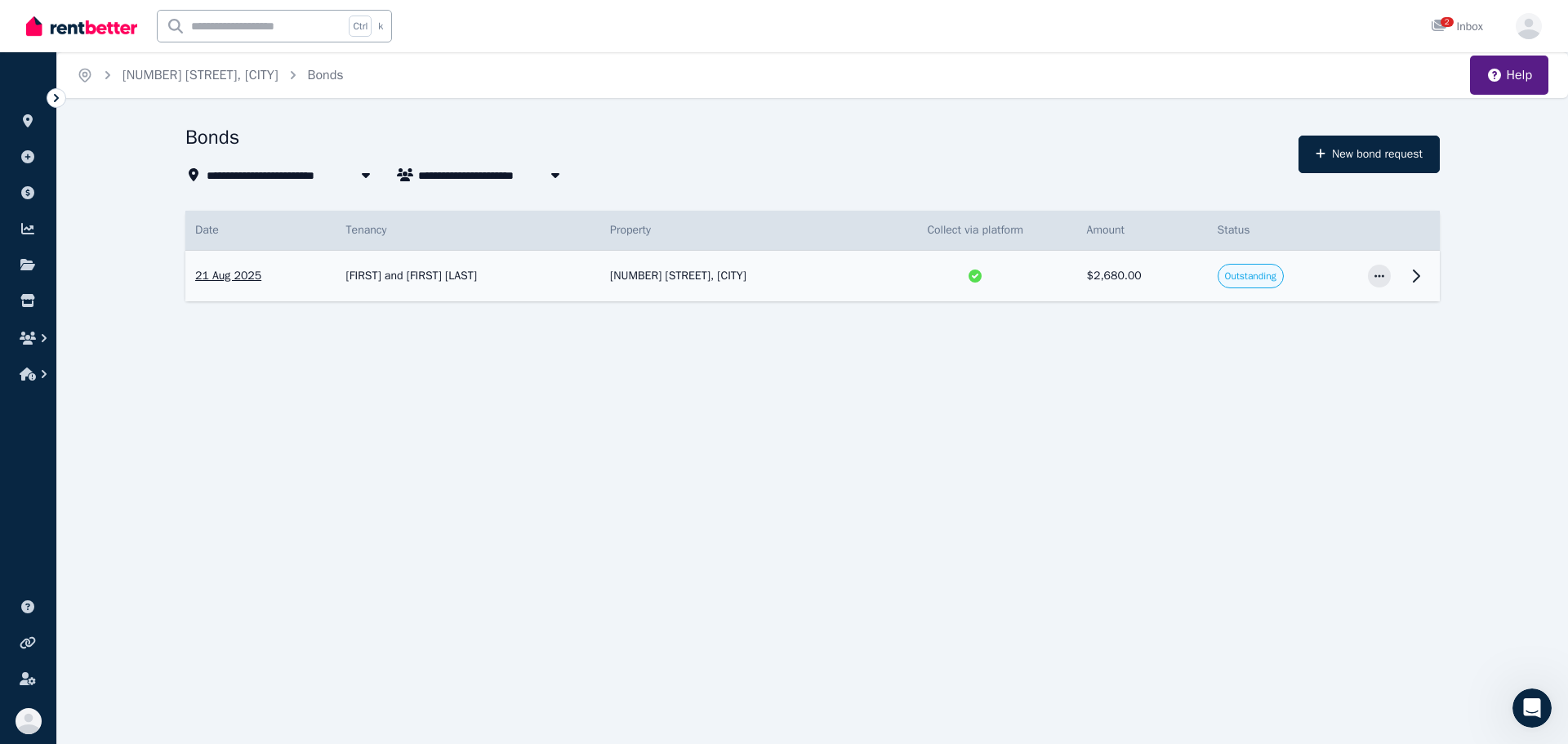 click 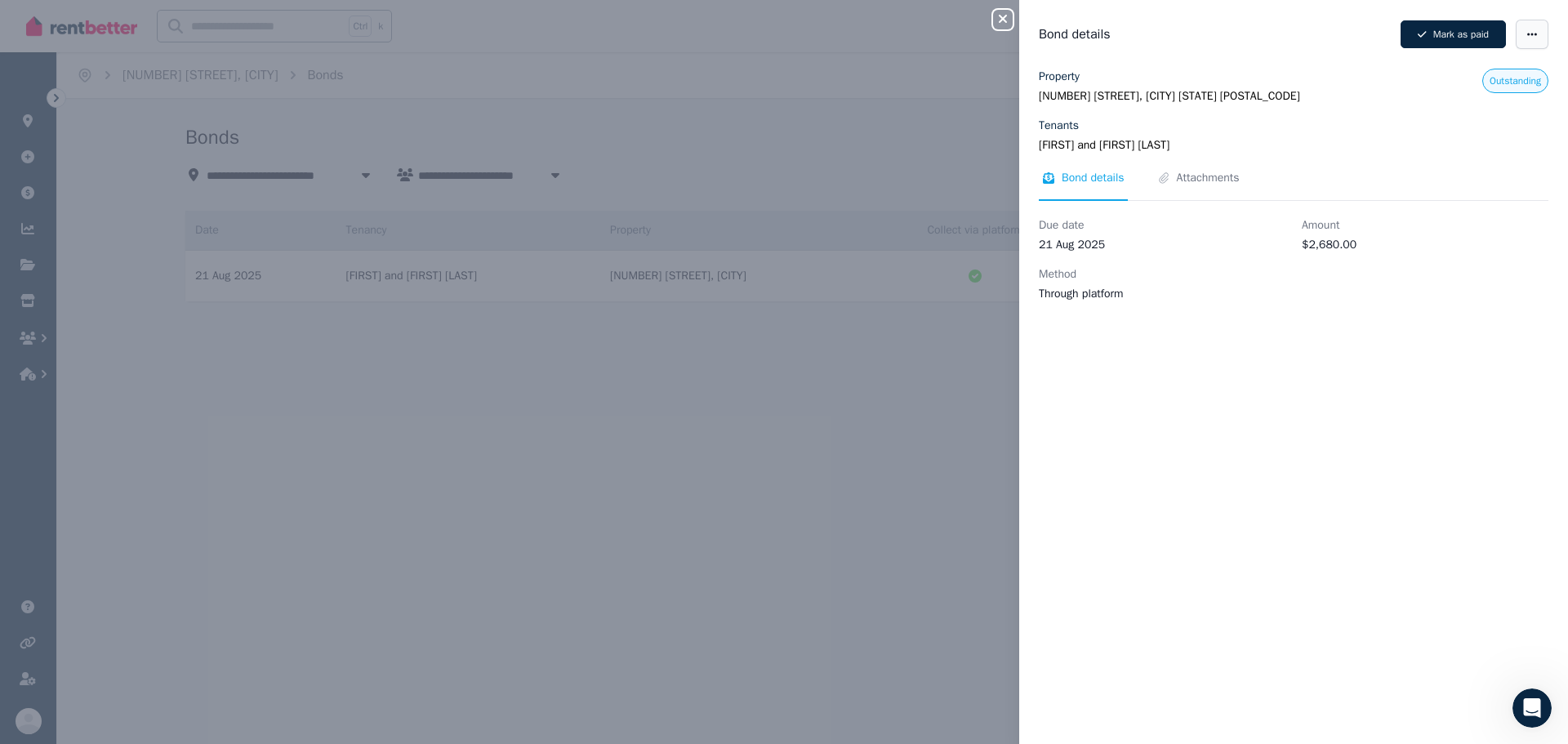 click 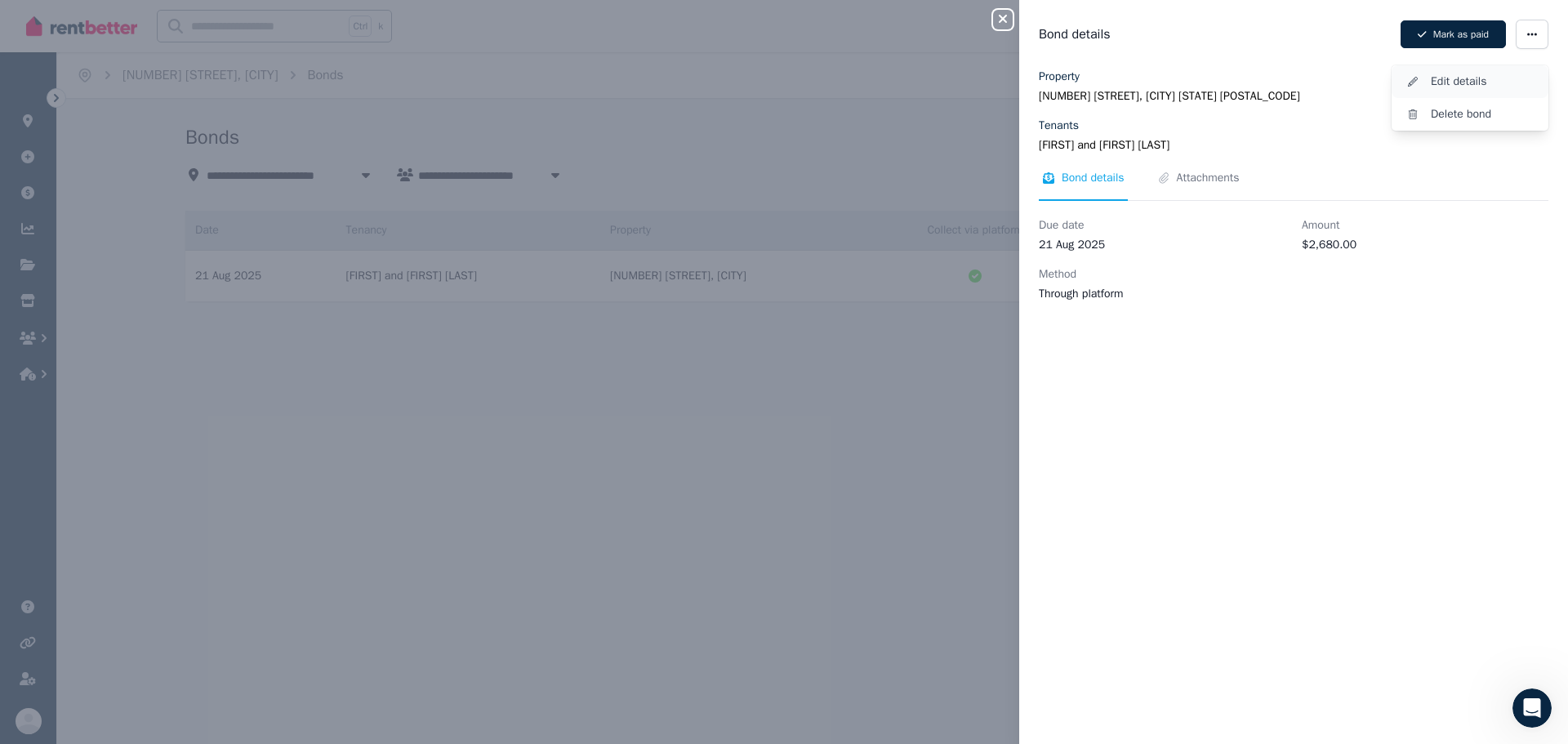 click on "Edit details" at bounding box center [1483, 82] 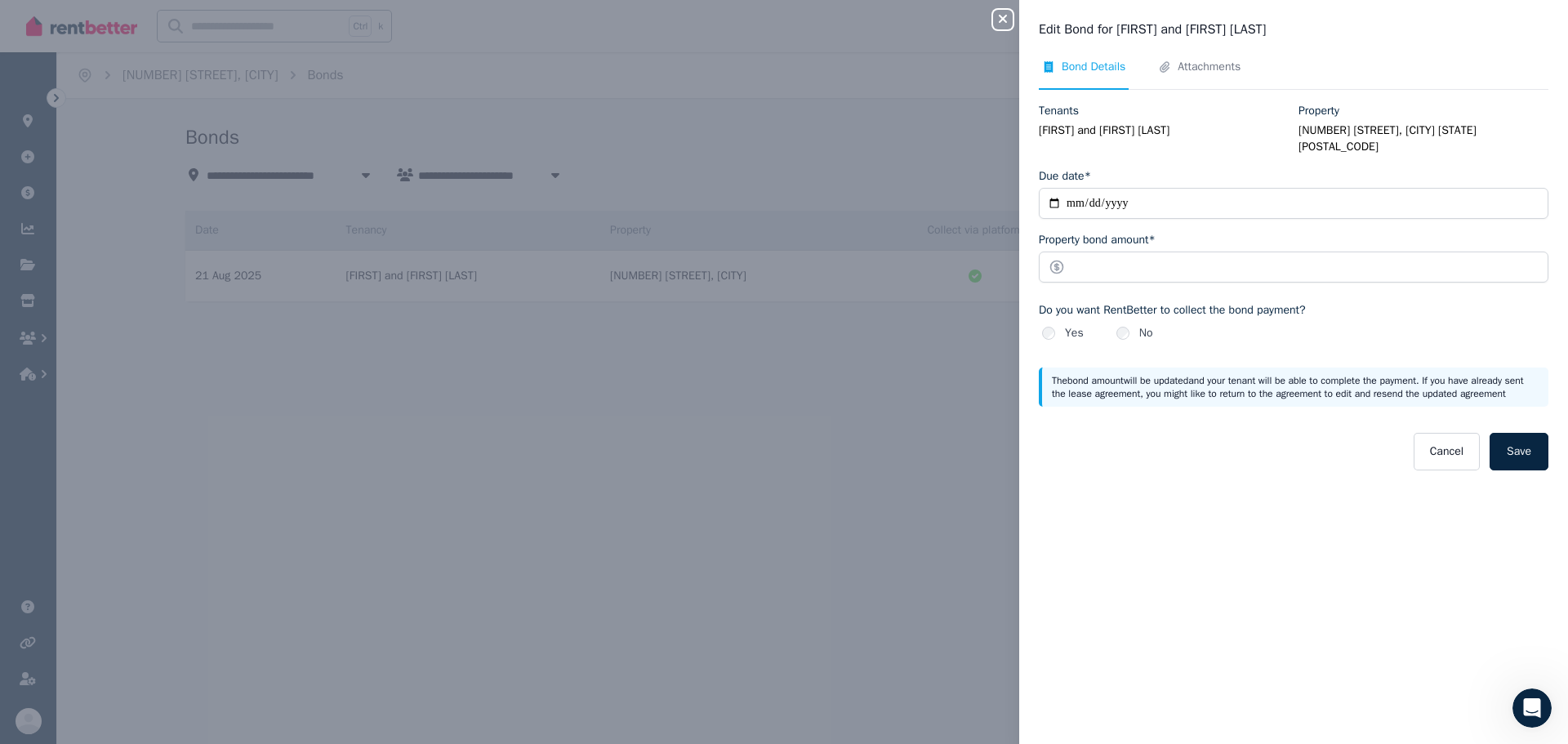 click on "Do you want RentBetter to collect the bond payment? Yes No" at bounding box center [1294, 322] 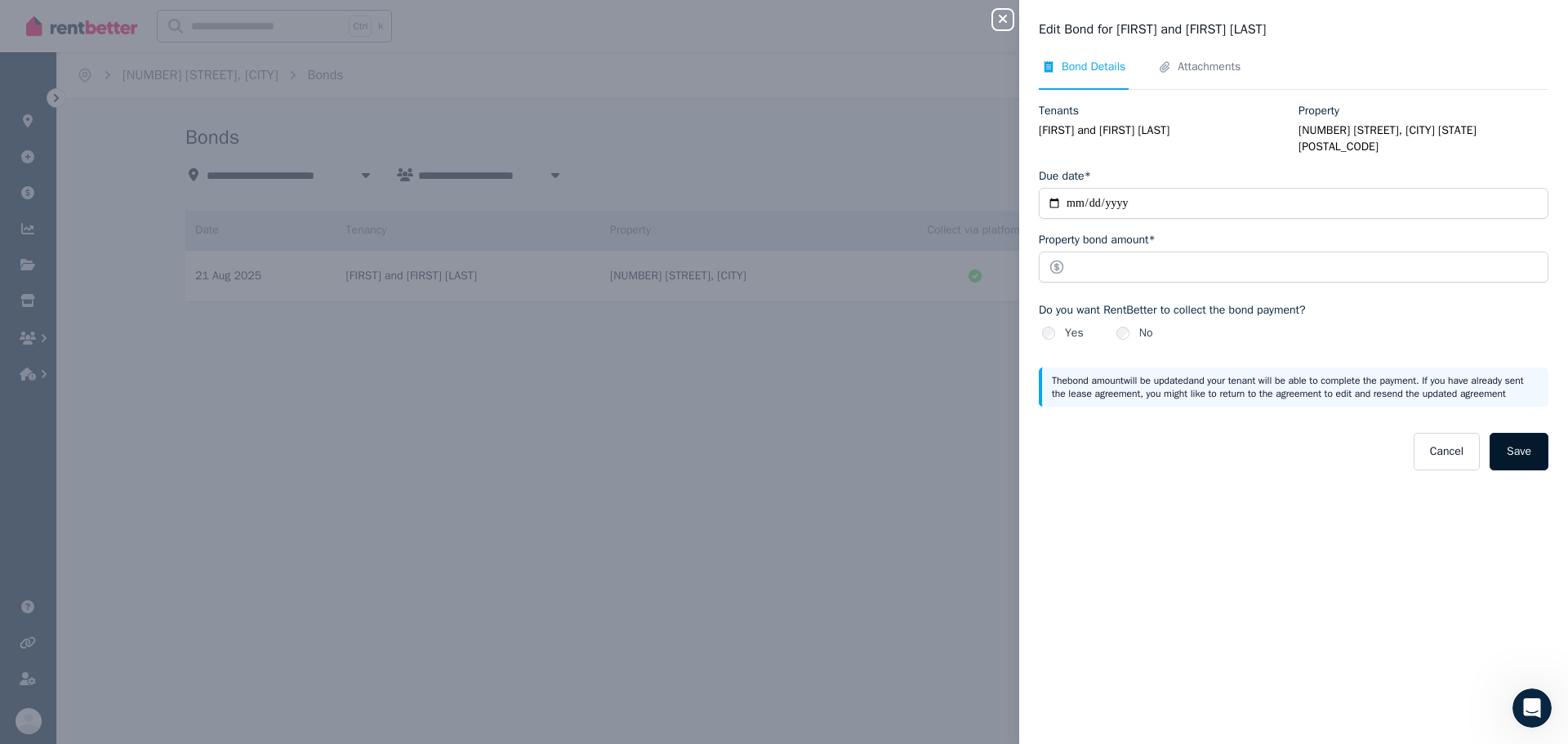 click on "Save" at bounding box center [1519, 452] 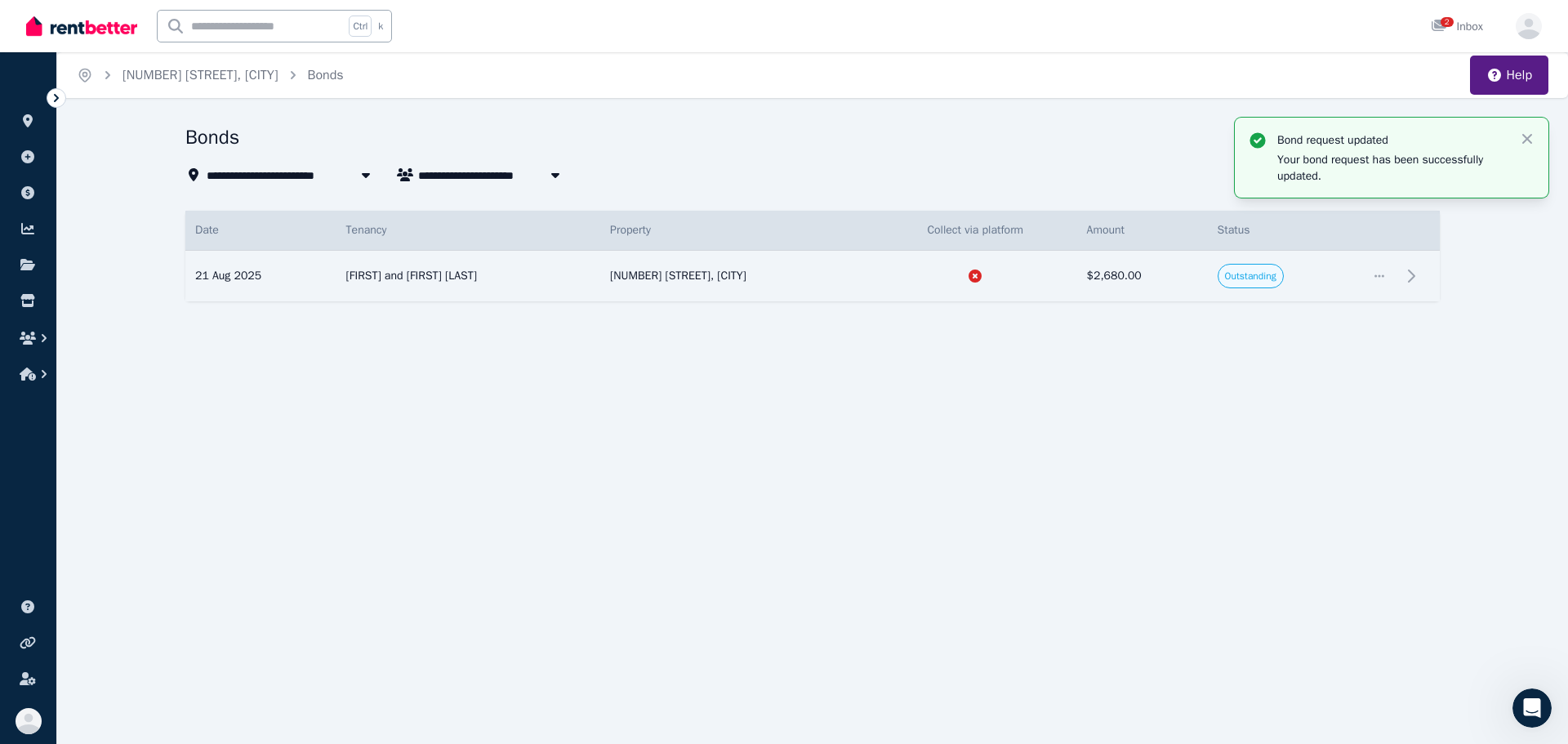 click on "**********" at bounding box center (784, 372) 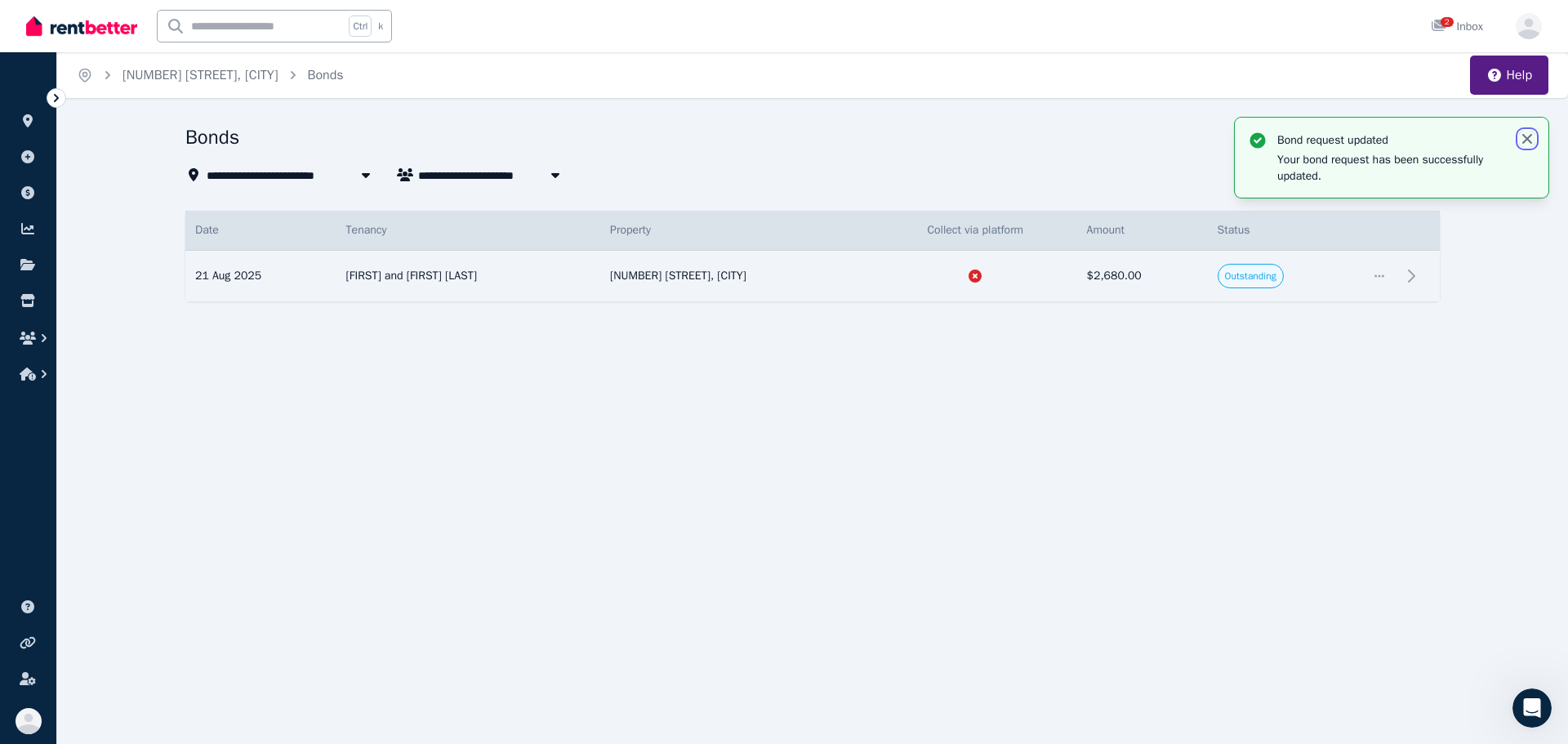 click 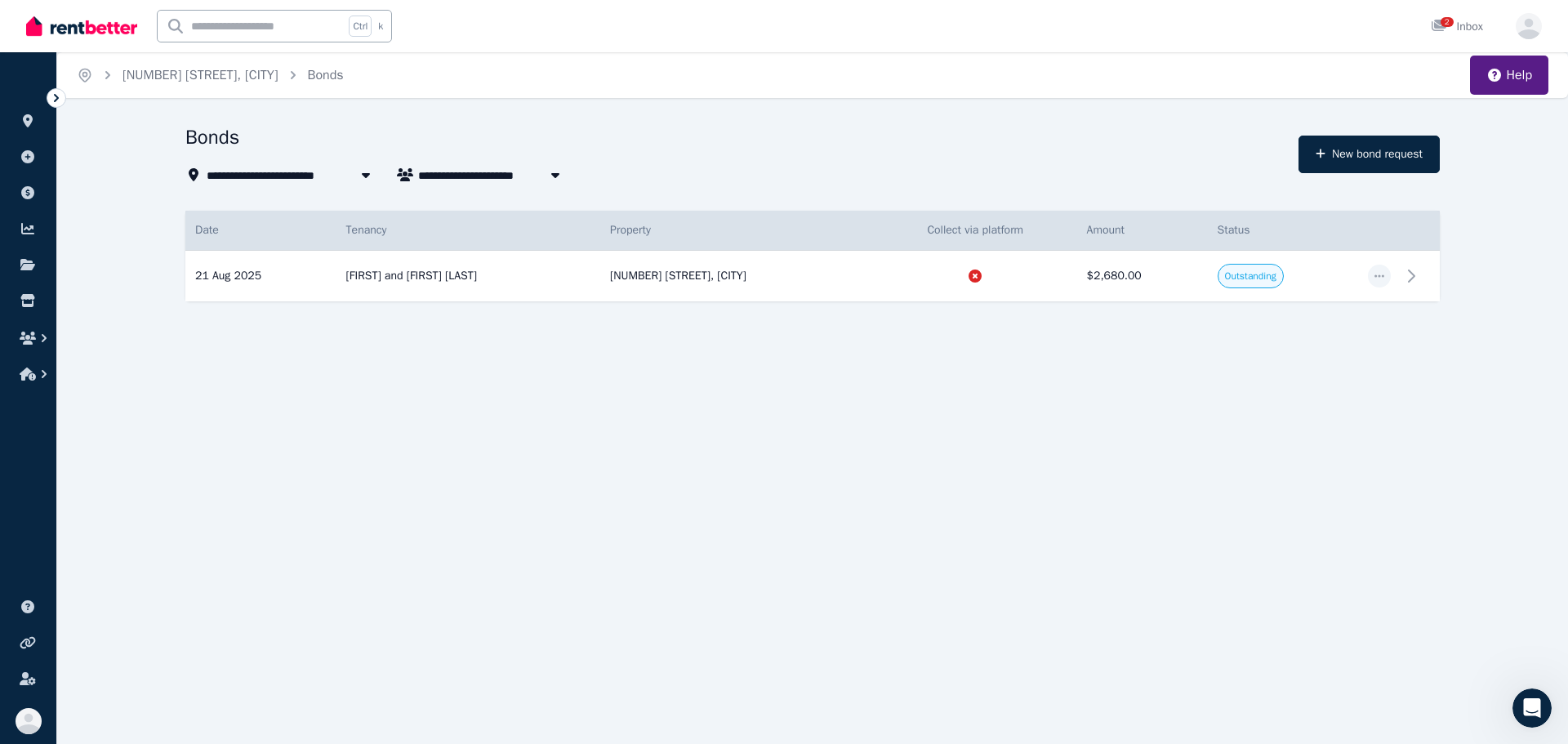click on "**********" at bounding box center (784, 372) 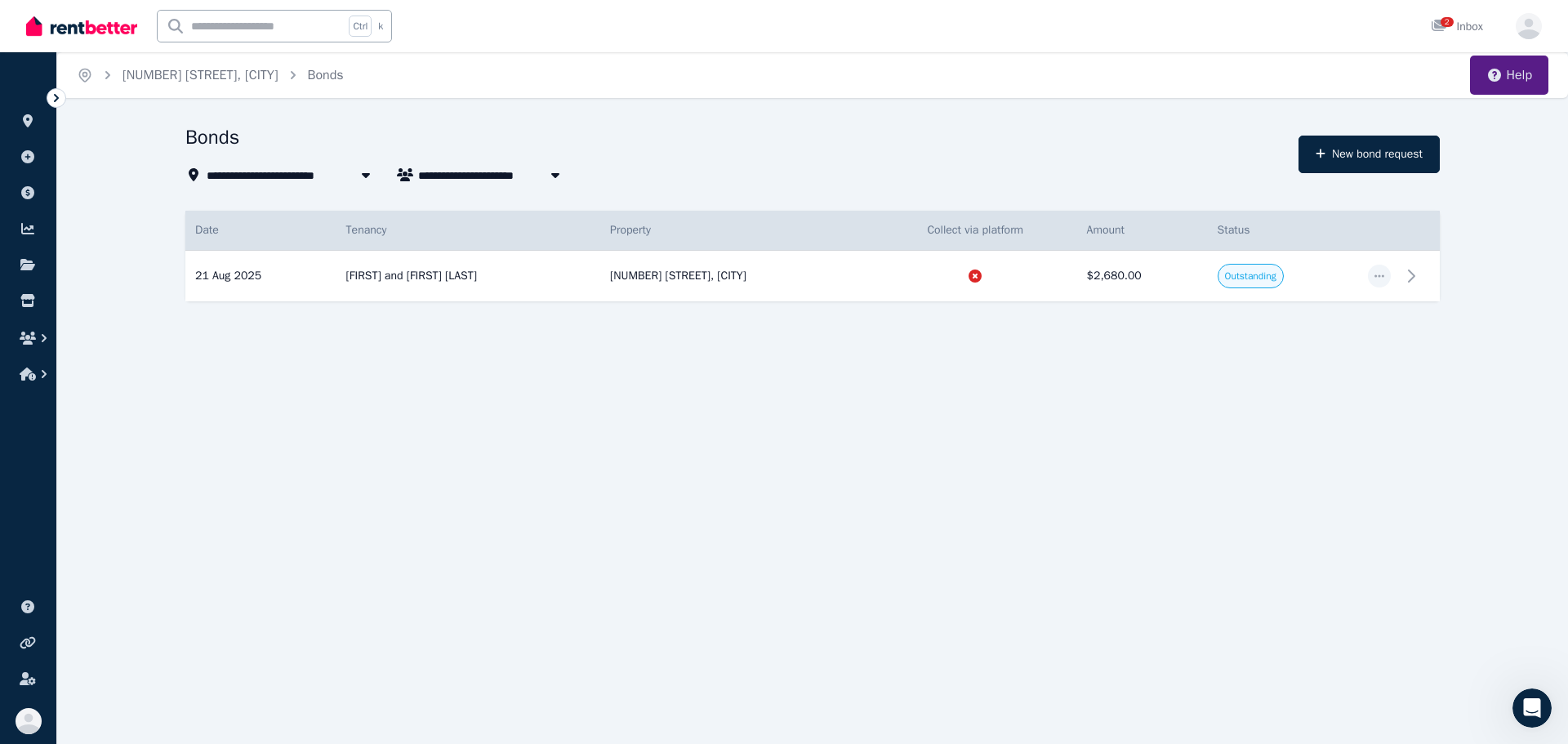 click 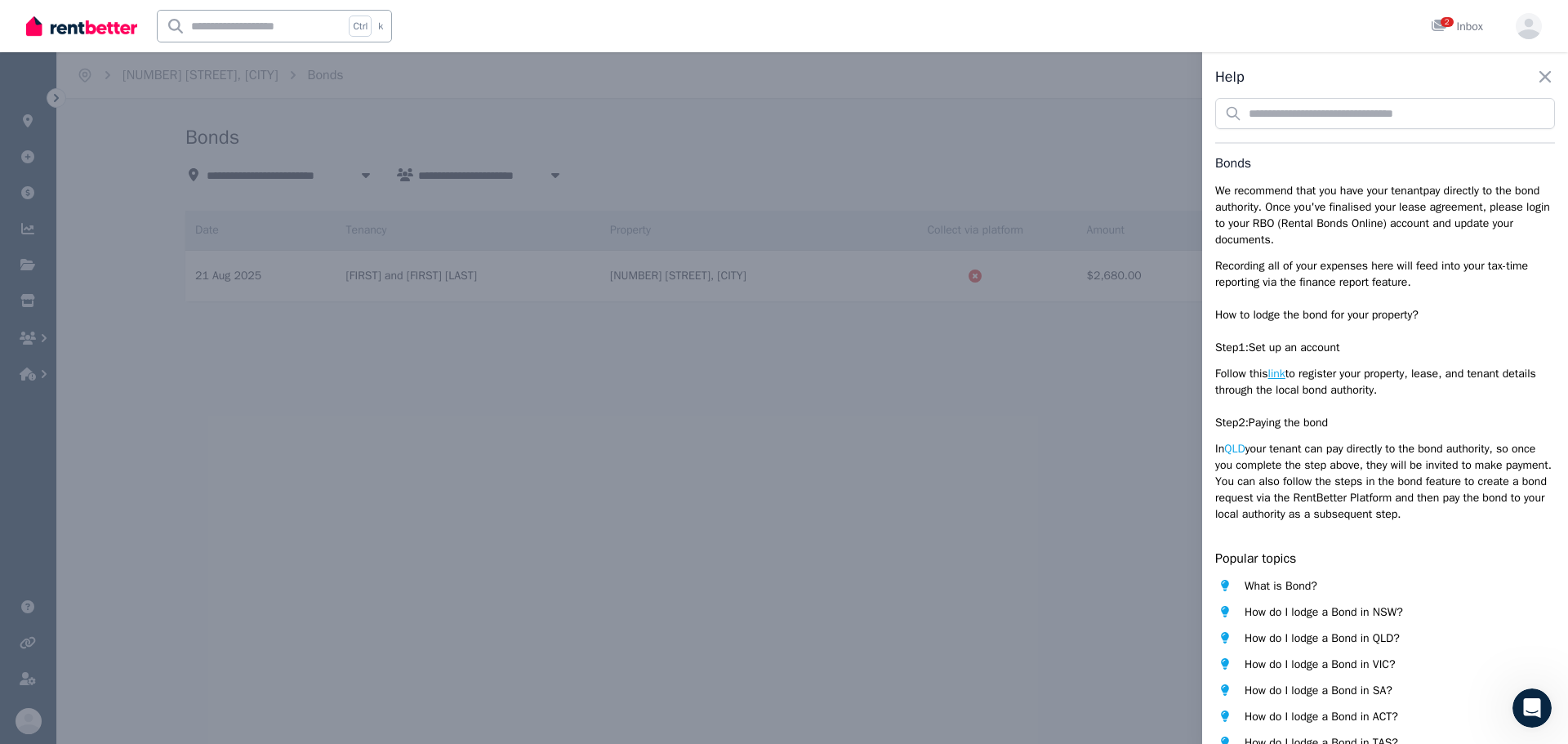 click on "Bonds We recommend that you have your tenant  pay directly to the bond authority . Once you've finalised your lease agreement, please login to your RBO (Rental Bonds Online) account and update your documents. Recording all of your expenses here will feed into your tax-time reporting via the finance report feature. How to lodge the bond for your property? Step  1 :  Set up an account Follow this  link  to register your property, lease, and tenant details through the local bond authority. Step  2 :  Paying the bond In  [STATE]  your tenant can pay directly to the bond authority, so once you complete the step above, they will be invited to make payment. You can also follow the steps in the bond feature to create a bond request via the RentBetter Platform and then pay the bond to your local authority as a subsequent step." at bounding box center (1385, 337) 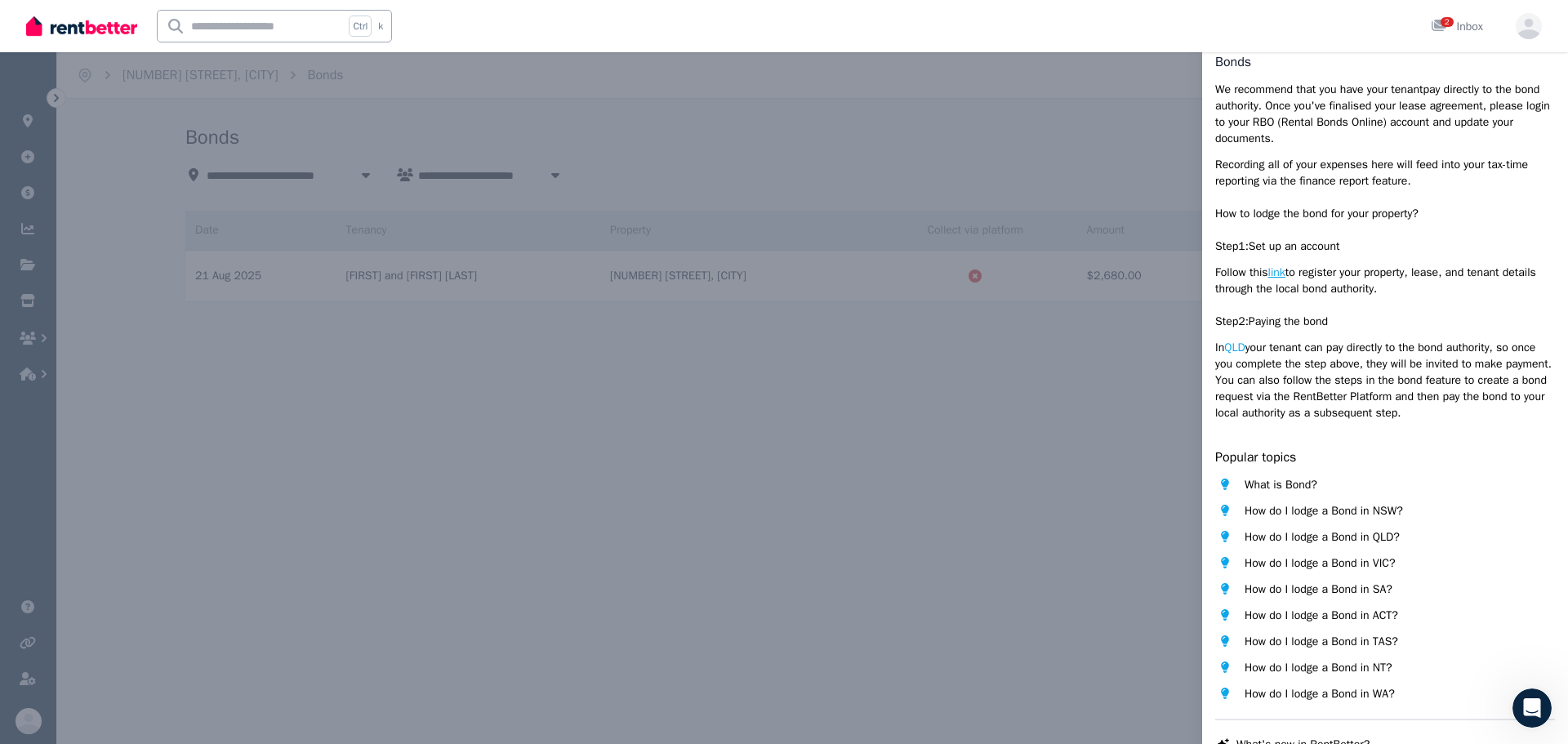 scroll, scrollTop: 163, scrollLeft: 0, axis: vertical 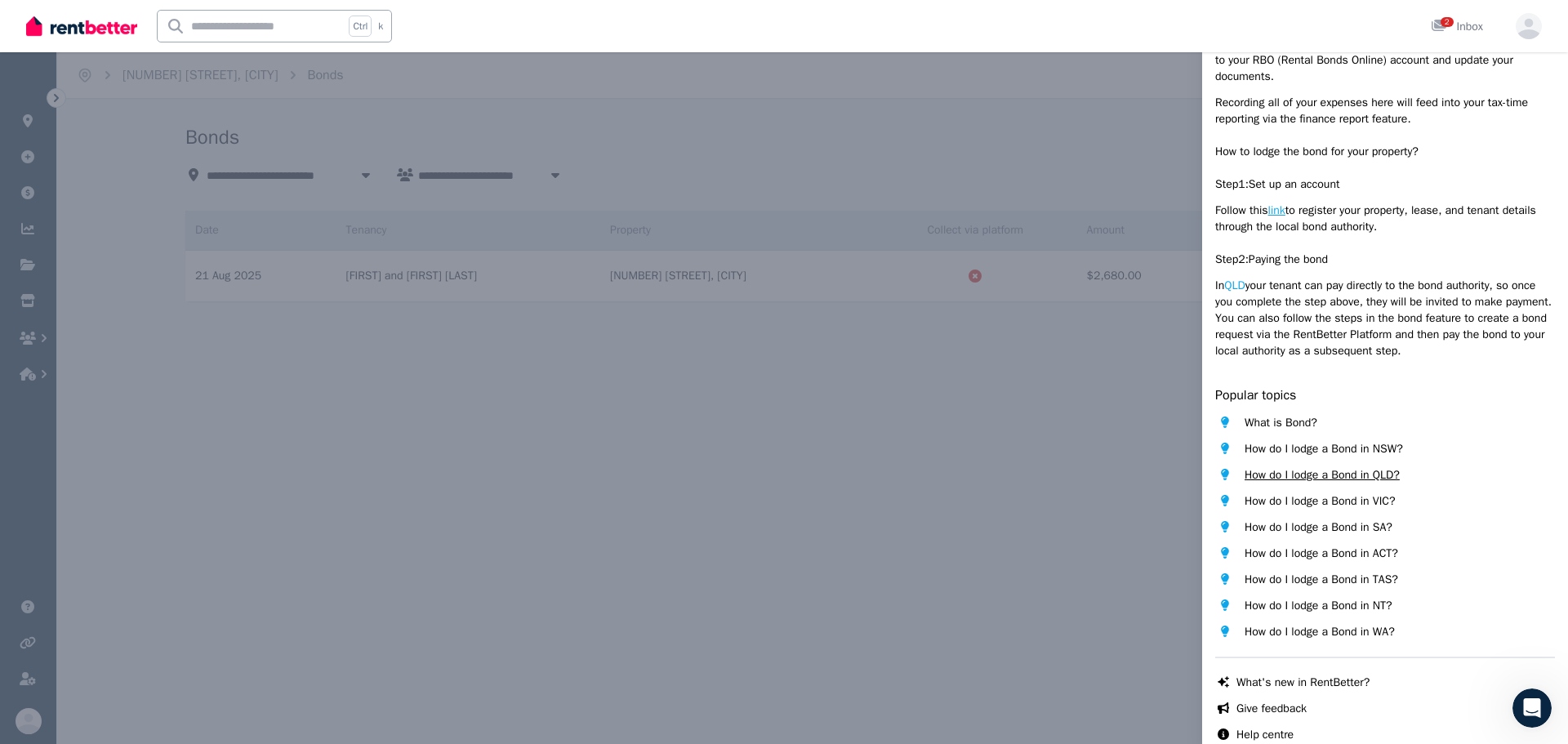 click on "How do I lodge a Bond in QLD?" at bounding box center [1322, 475] 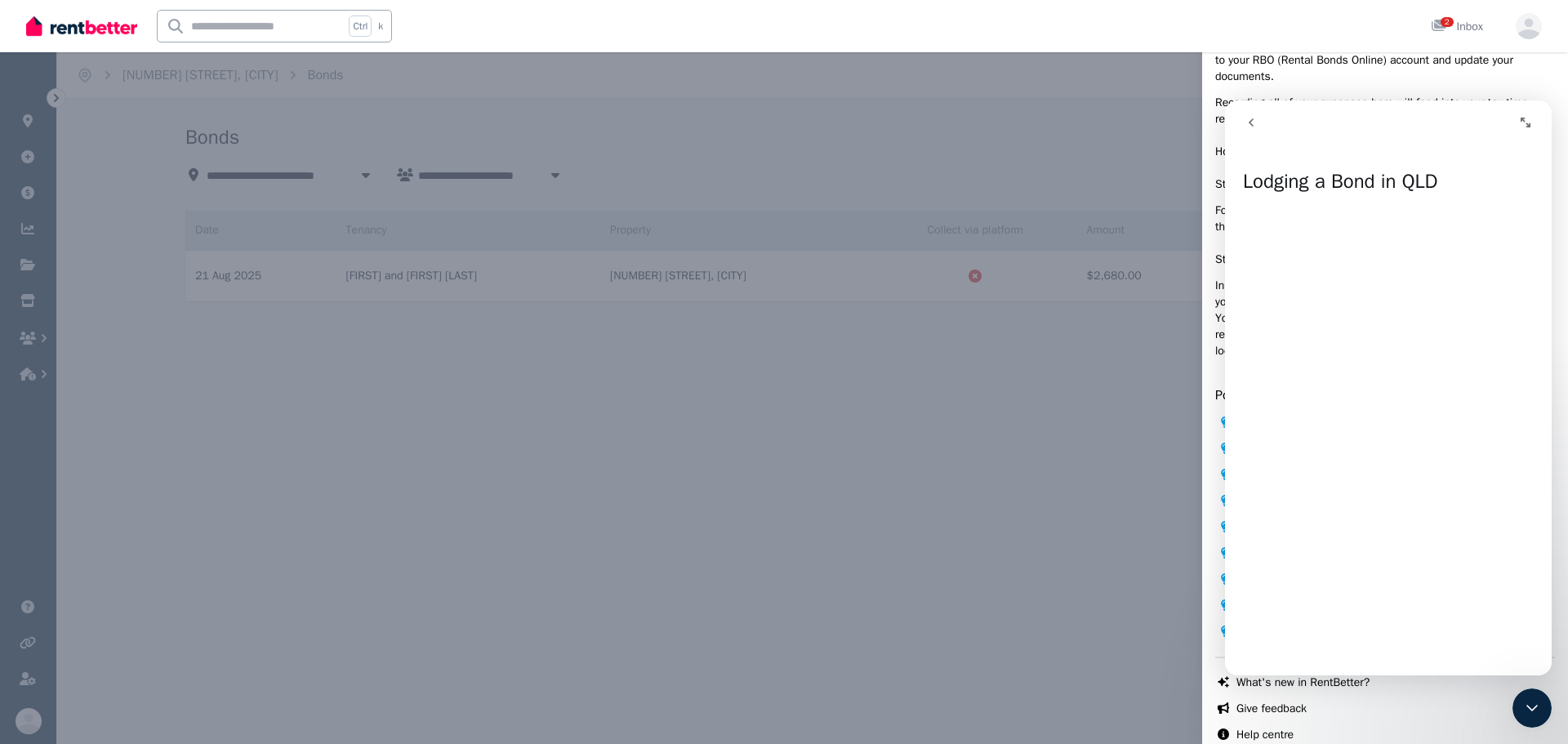 click 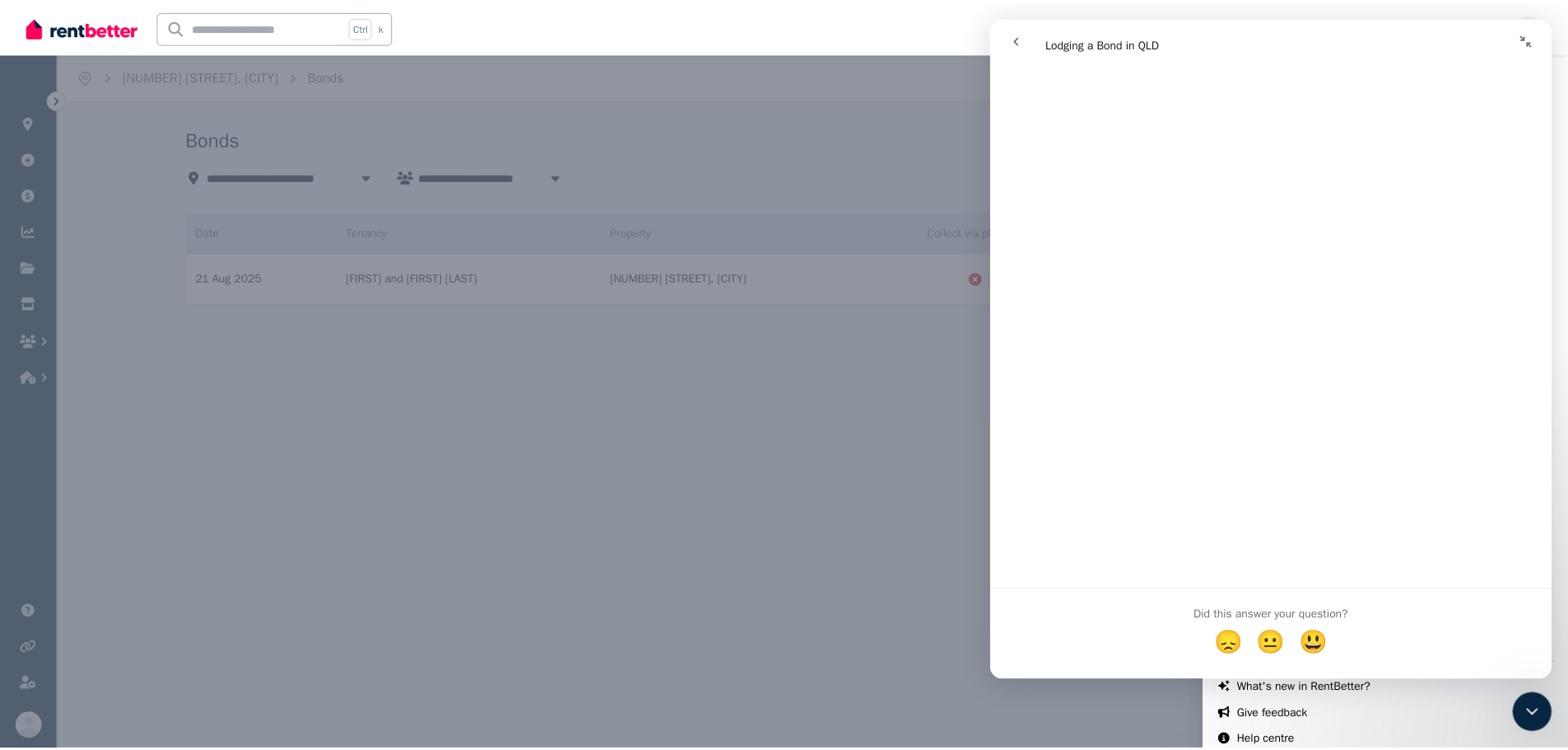 scroll, scrollTop: 3335, scrollLeft: 0, axis: vertical 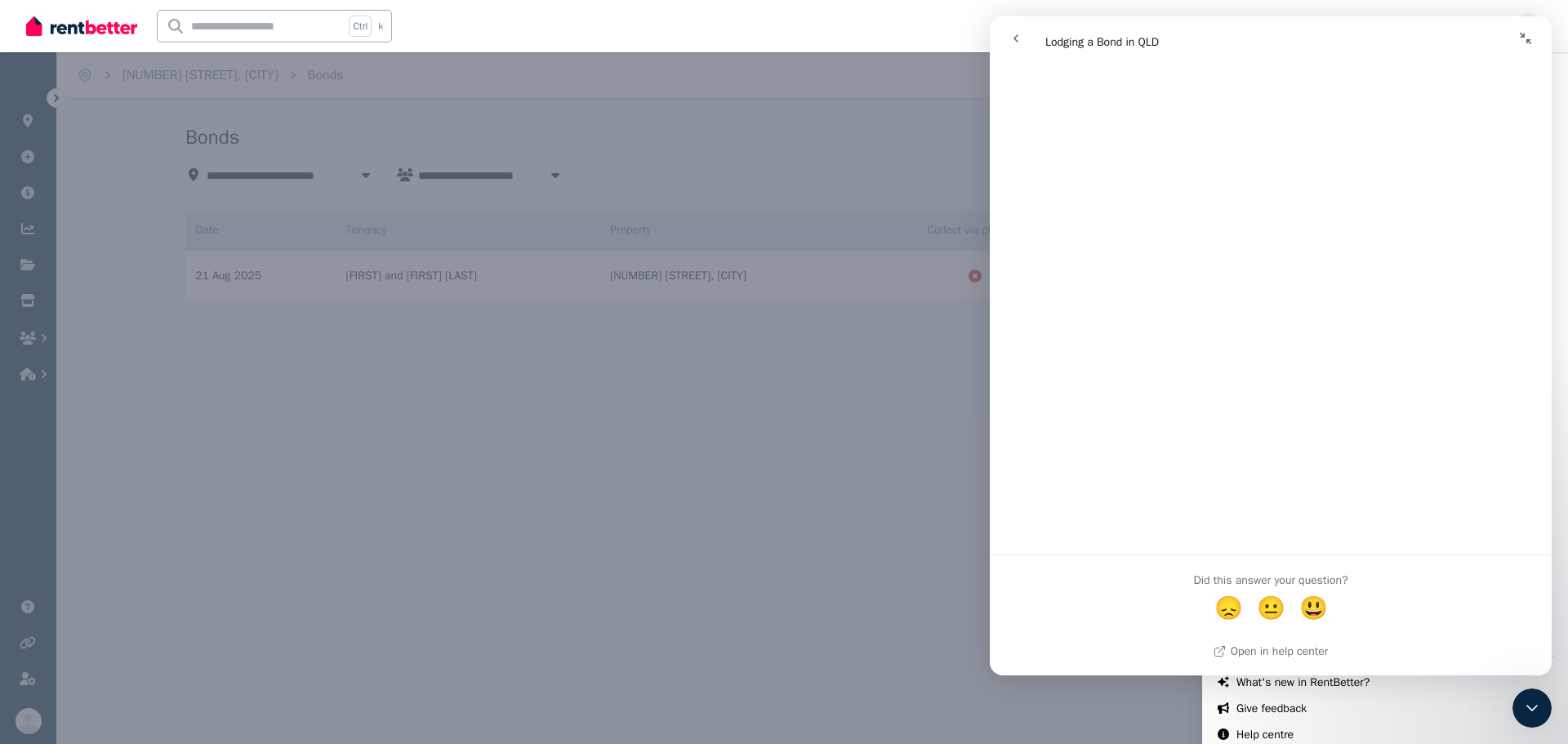 click 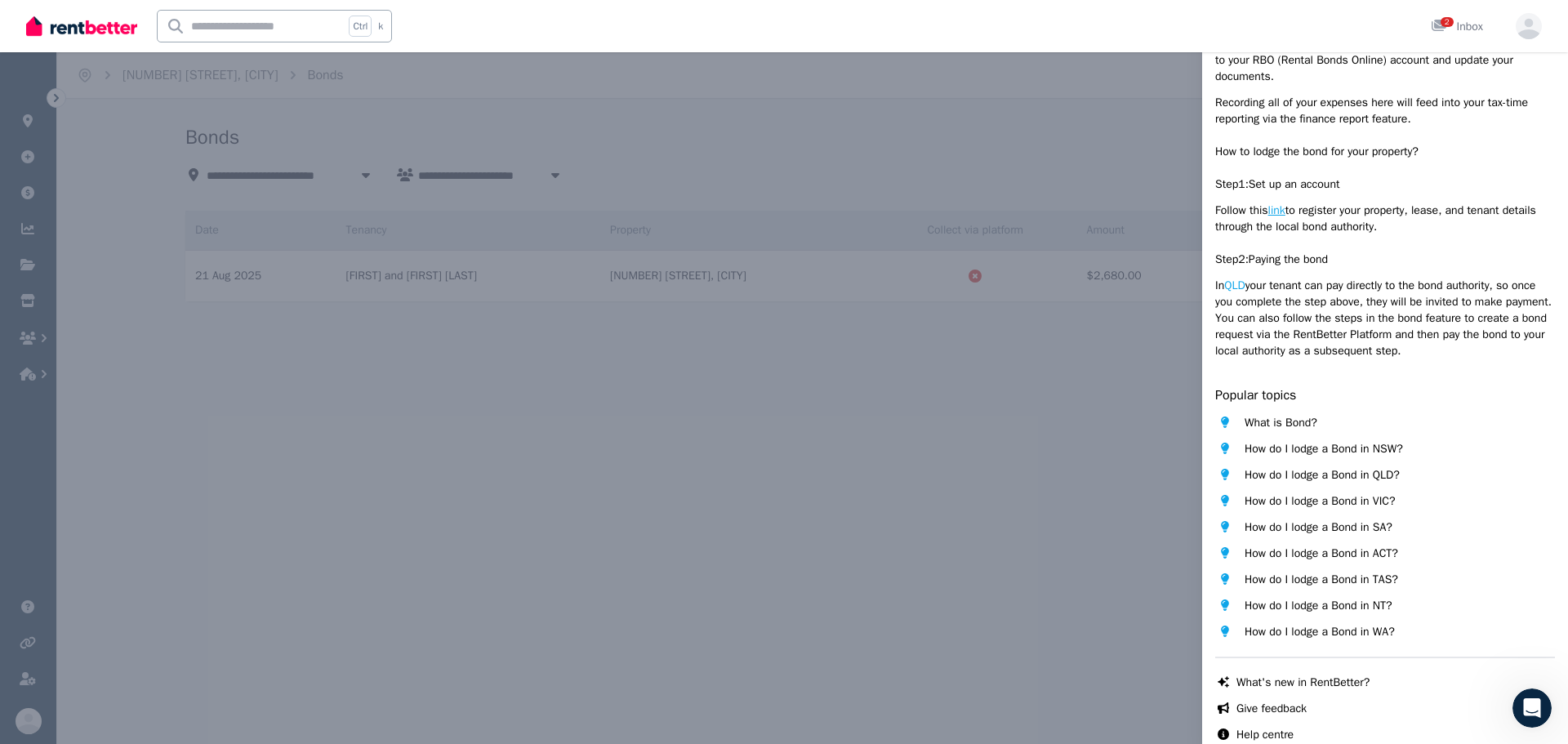 click on "Help Close panel Bonds We recommend that you have your tenant  pay directly to the bond authority . Once you've finalised your lease agreement, please login to your RBO (Rental Bonds Online) account and update your documents. Recording all of your expenses here will feed into your tax-time reporting via the finance report feature. How to lodge the bond for your property? Step  1 :  Set up an account Follow this  link  to register your property, lease, and tenant details through the local bond authority. Step  2 :  Paying the bond In  [STATE]  your tenant can pay directly to the bond authority, so once you complete the step above, they will be invited to make payment. You can also follow the steps in the bond feature to create a bond request via the RentBetter Platform and then pay the bond to your local authority as a subsequent step. Popular topics What is Bond? How do I lodge a Bond in NSW? How do I lodge a Bond in QLD? How do I lodge a Bond in VIC? How do I lodge a Bond in SA? How do I lodge a Bond in ACT?" at bounding box center (784, 372) 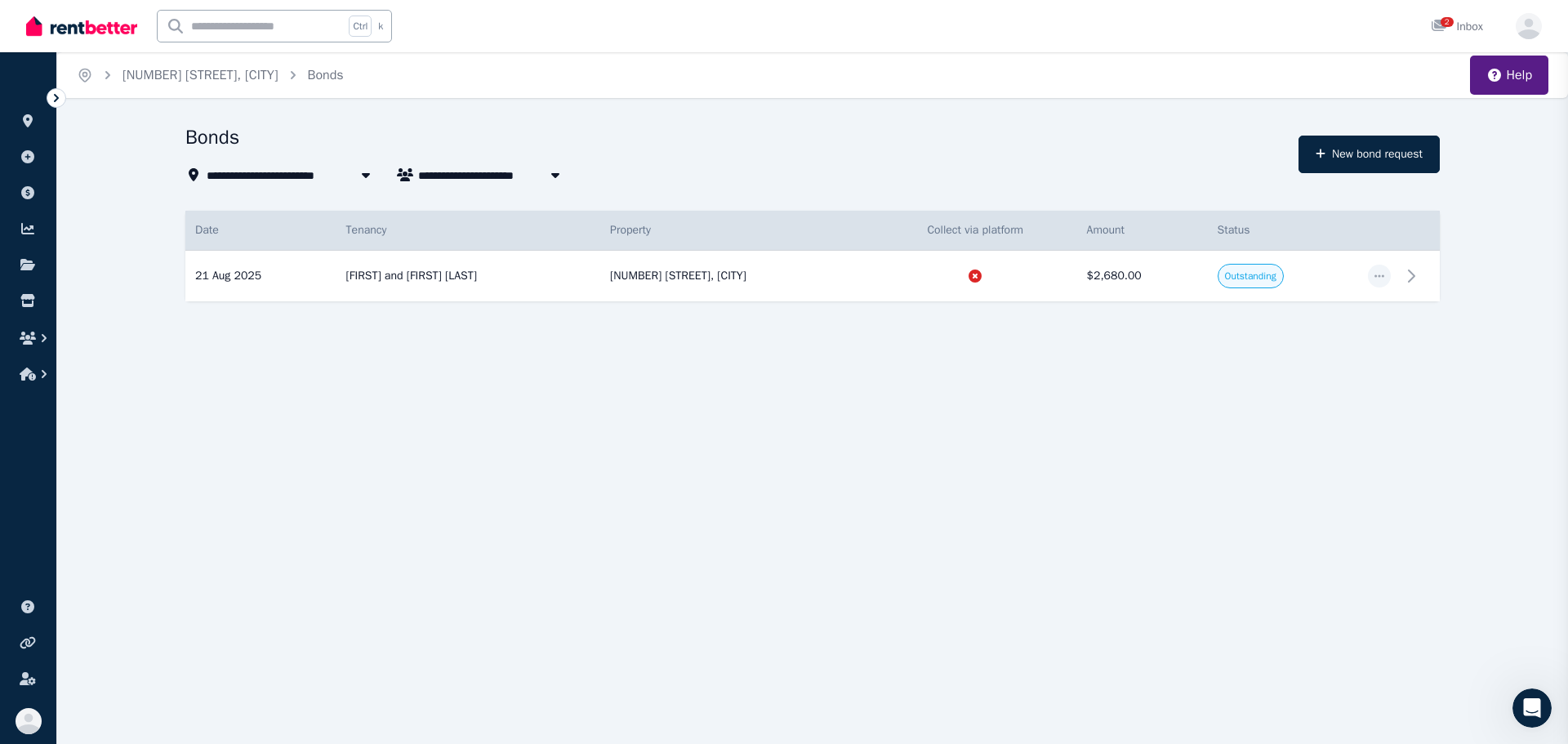 click on "Help Close panel Bonds We recommend that you have your tenant  pay directly to the bond authority . Once you've finalised your lease agreement, please login to your RBO (Rental Bonds Online) account and update your documents. Recording all of your expenses here will feed into your tax-time reporting via the finance report feature. How to lodge the bond for your property? Step  1 :  Set up an account Follow this  link  to register your property, lease, and tenant details through the local bond authority. Step  2 :  Paying the bond In  [STATE]  your tenant can pay directly to the bond authority, so once you complete the step above, they will be invited to make payment. You can also follow the steps in the bond feature to create a bond request via the RentBetter Platform and then pay the bond to your local authority as a subsequent step. Popular topics What is Bond? How do I lodge a Bond in NSW? How do I lodge a Bond in QLD? How do I lodge a Bond in VIC? How do I lodge a Bond in SA? How do I lodge a Bond in ACT?" at bounding box center [784, 372] 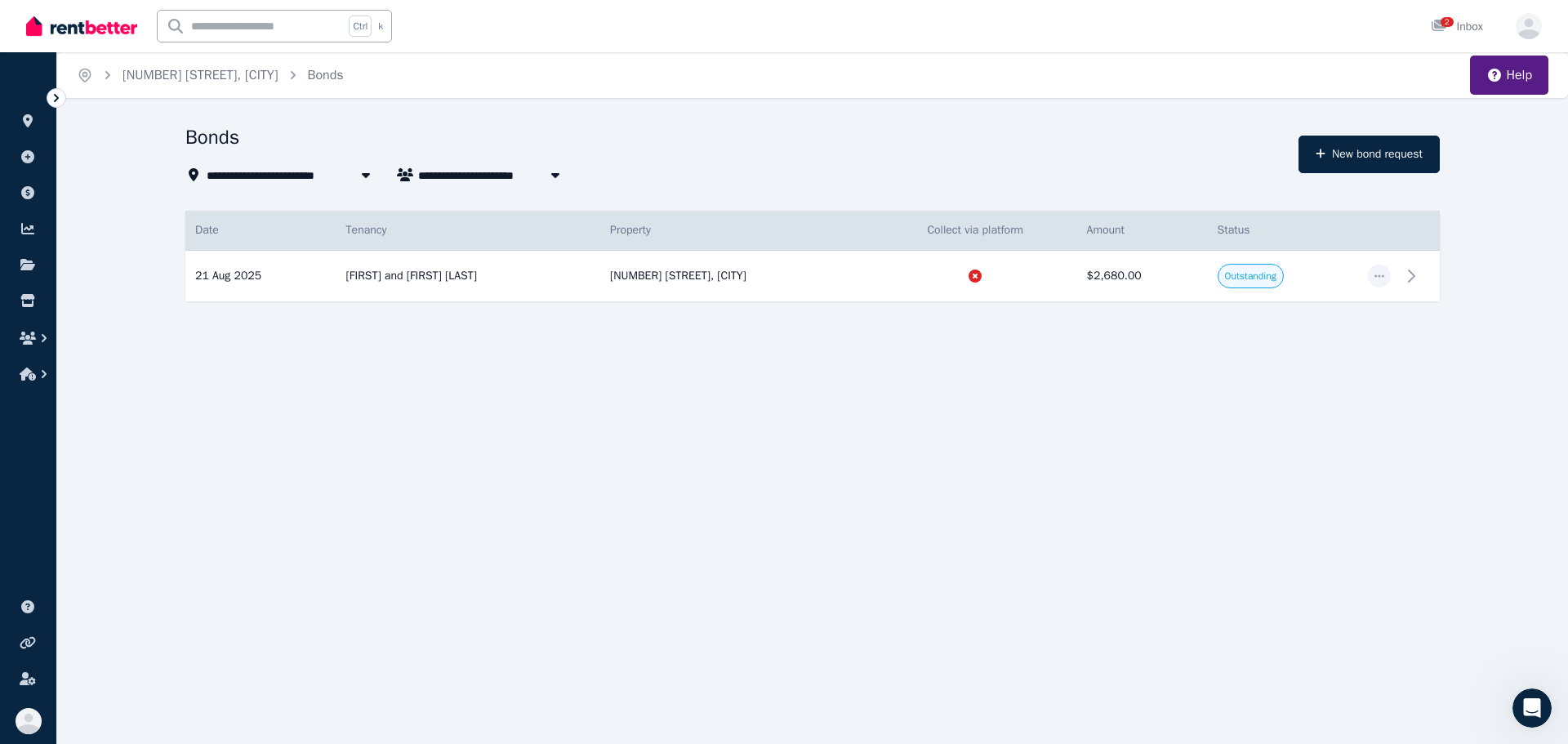 click on "[FIRST] and [FIRST] [LAST]" at bounding box center [498, 175] 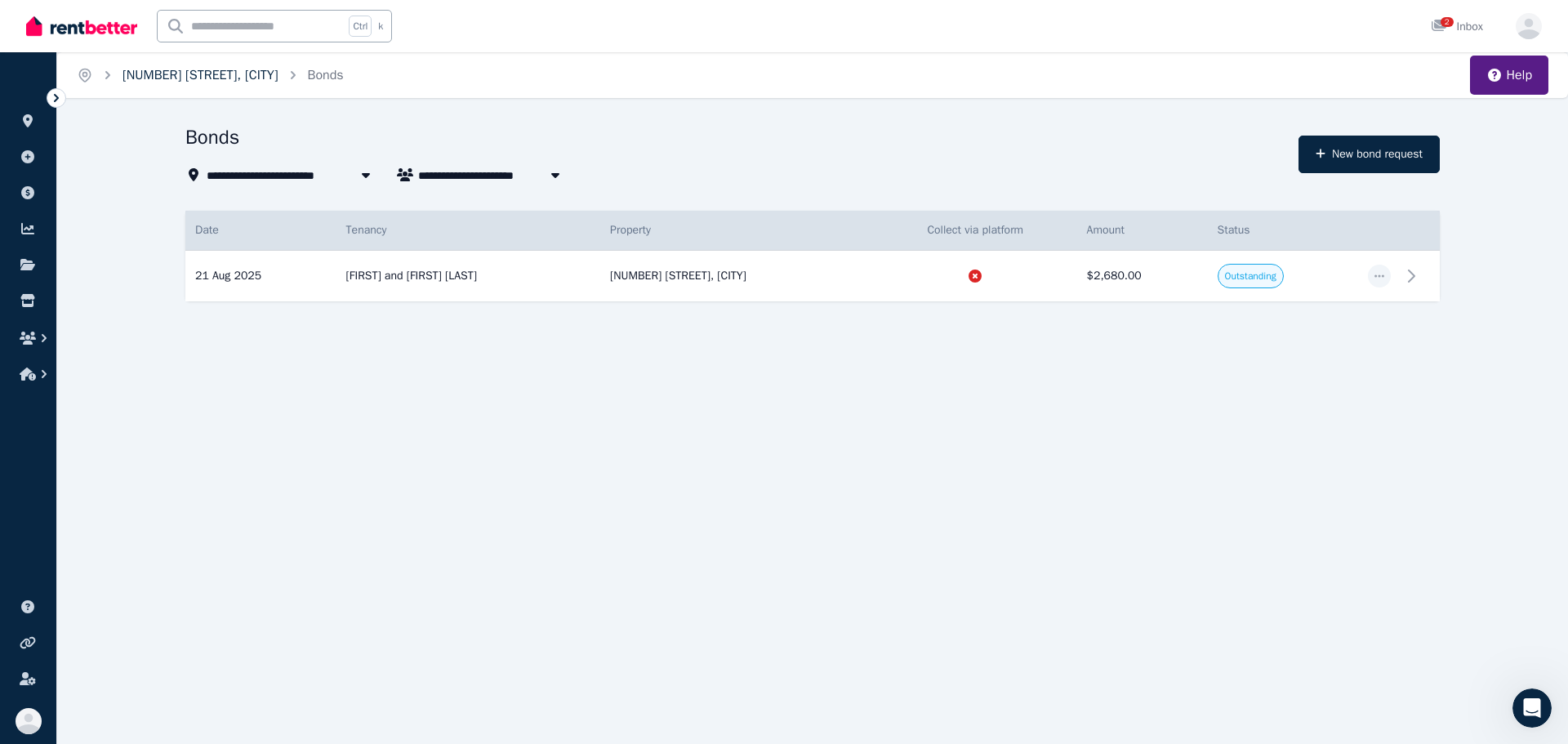 click on "[NUMBER] [STREET], [CITY]" at bounding box center [200, 75] 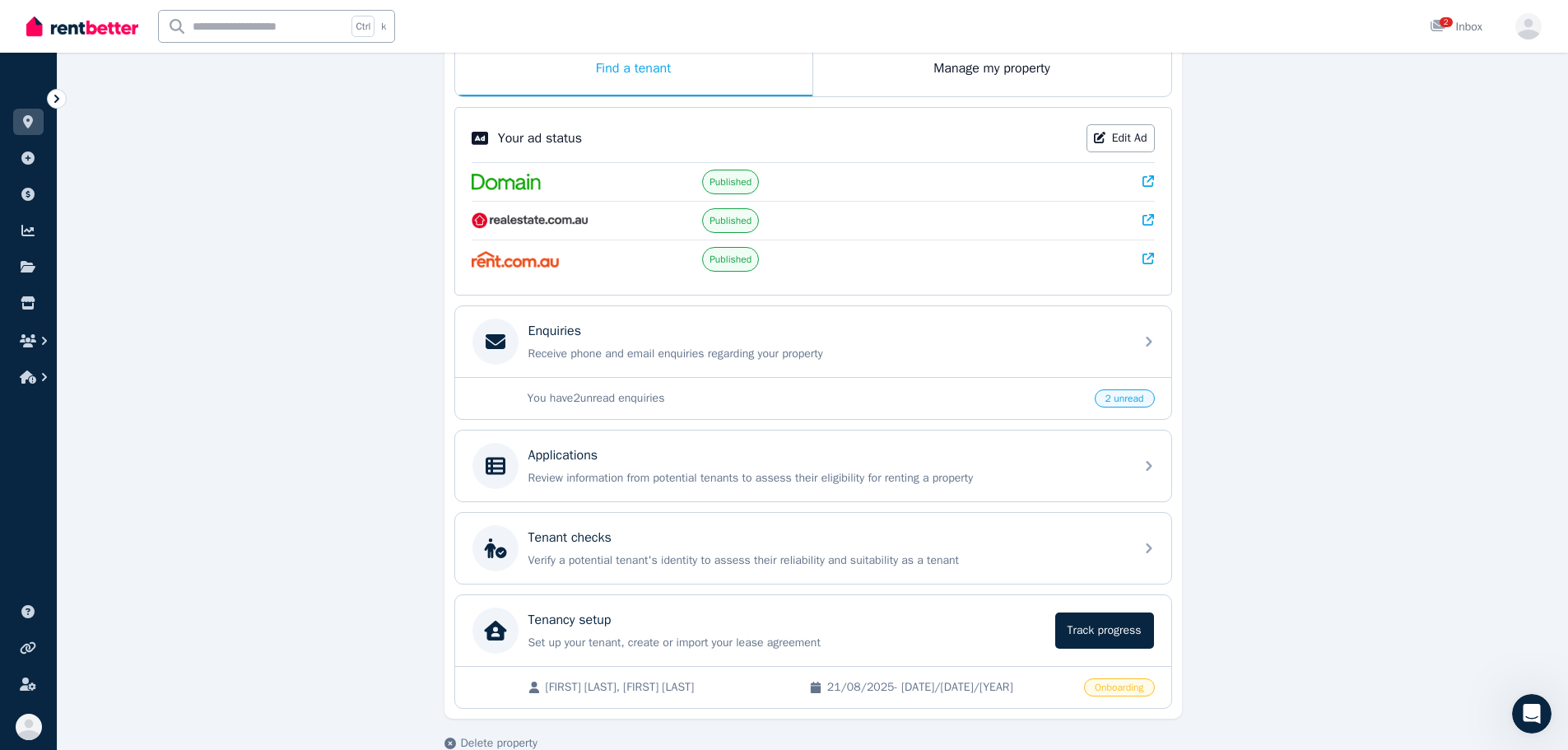 scroll, scrollTop: 315, scrollLeft: 0, axis: vertical 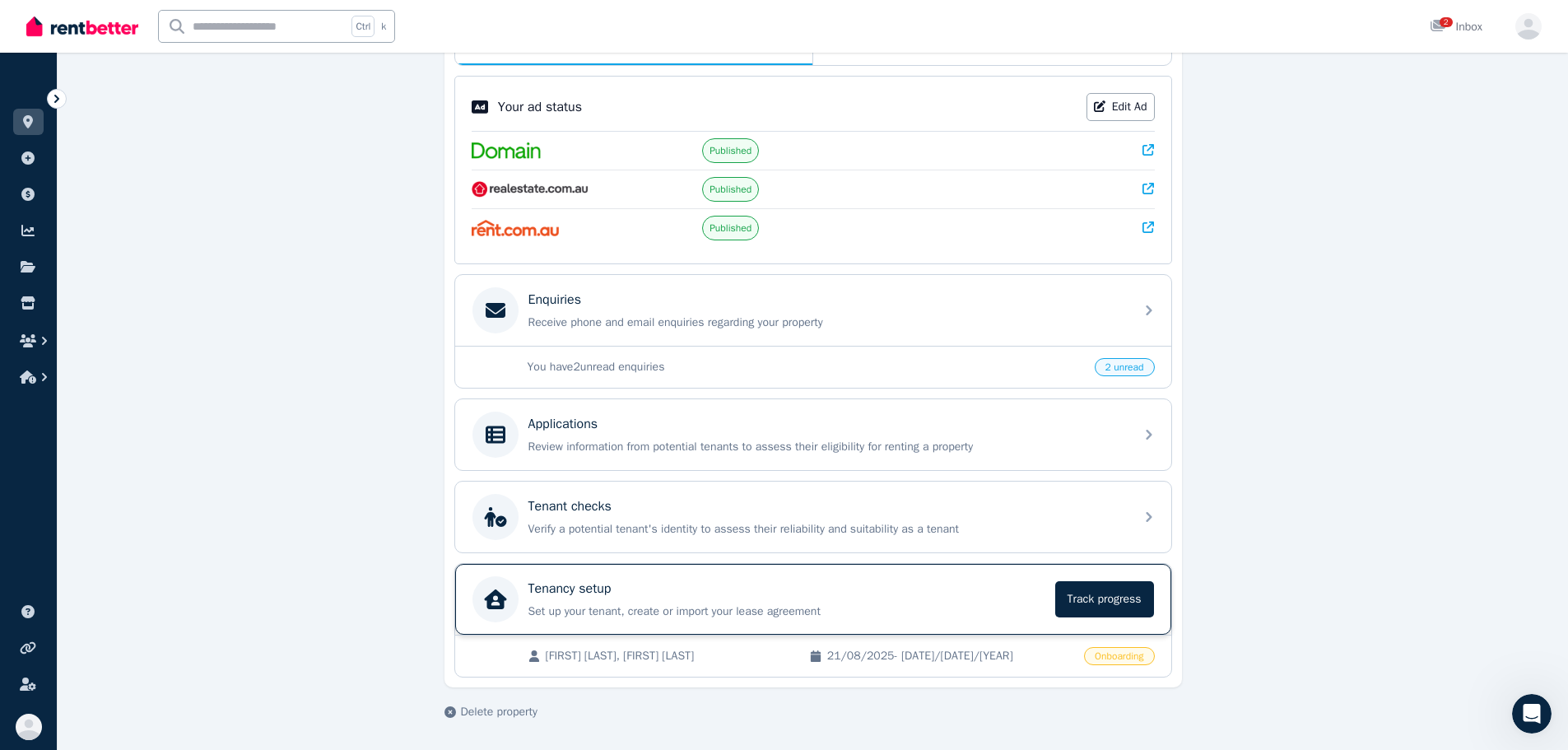 click on "Tenancy setup Set up your tenant, create or import your lease agreement Track progress" at bounding box center [787, 599] 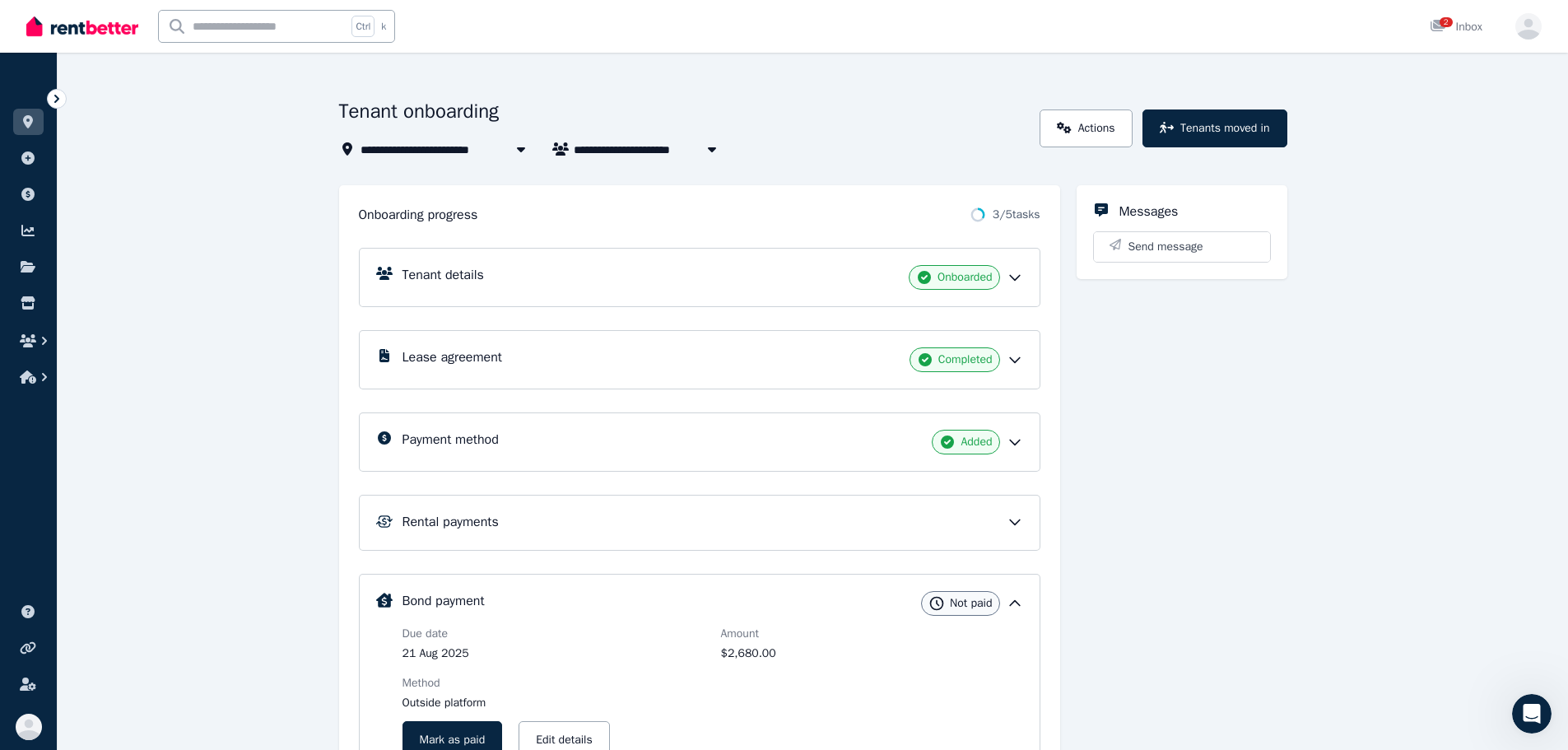 scroll, scrollTop: 82, scrollLeft: 0, axis: vertical 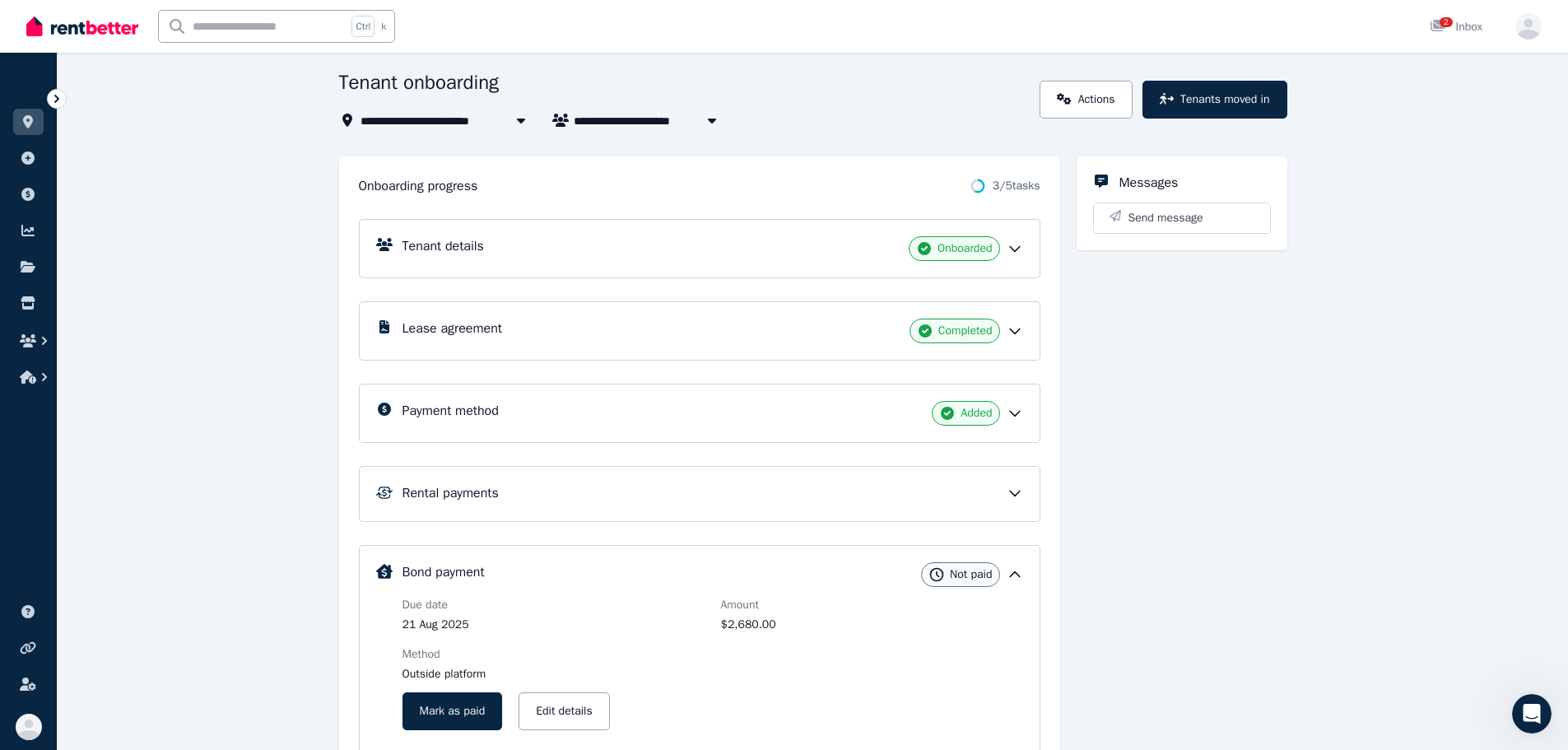 click on "Lease agreement Completed" at bounding box center [700, 331] 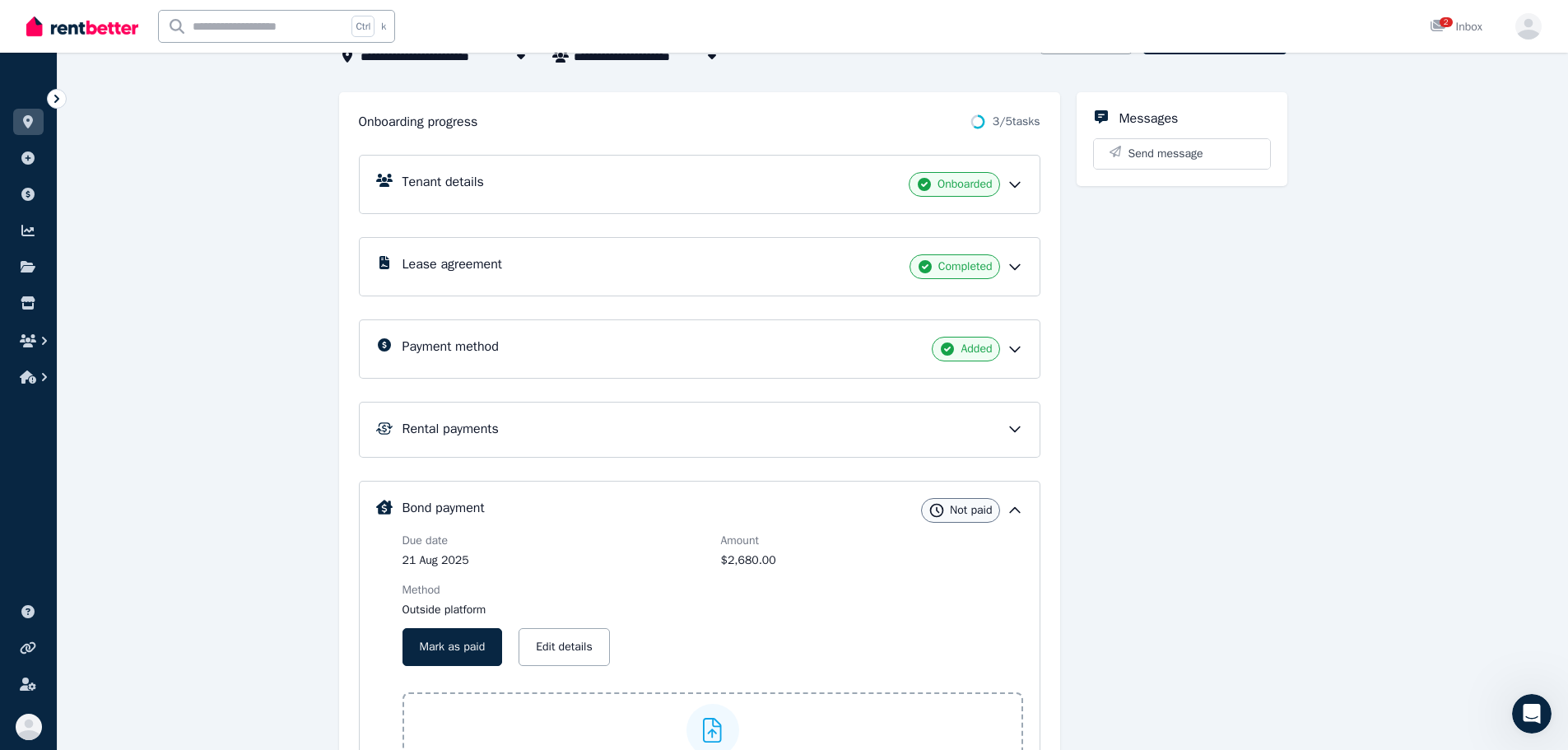 scroll, scrollTop: 247, scrollLeft: 0, axis: vertical 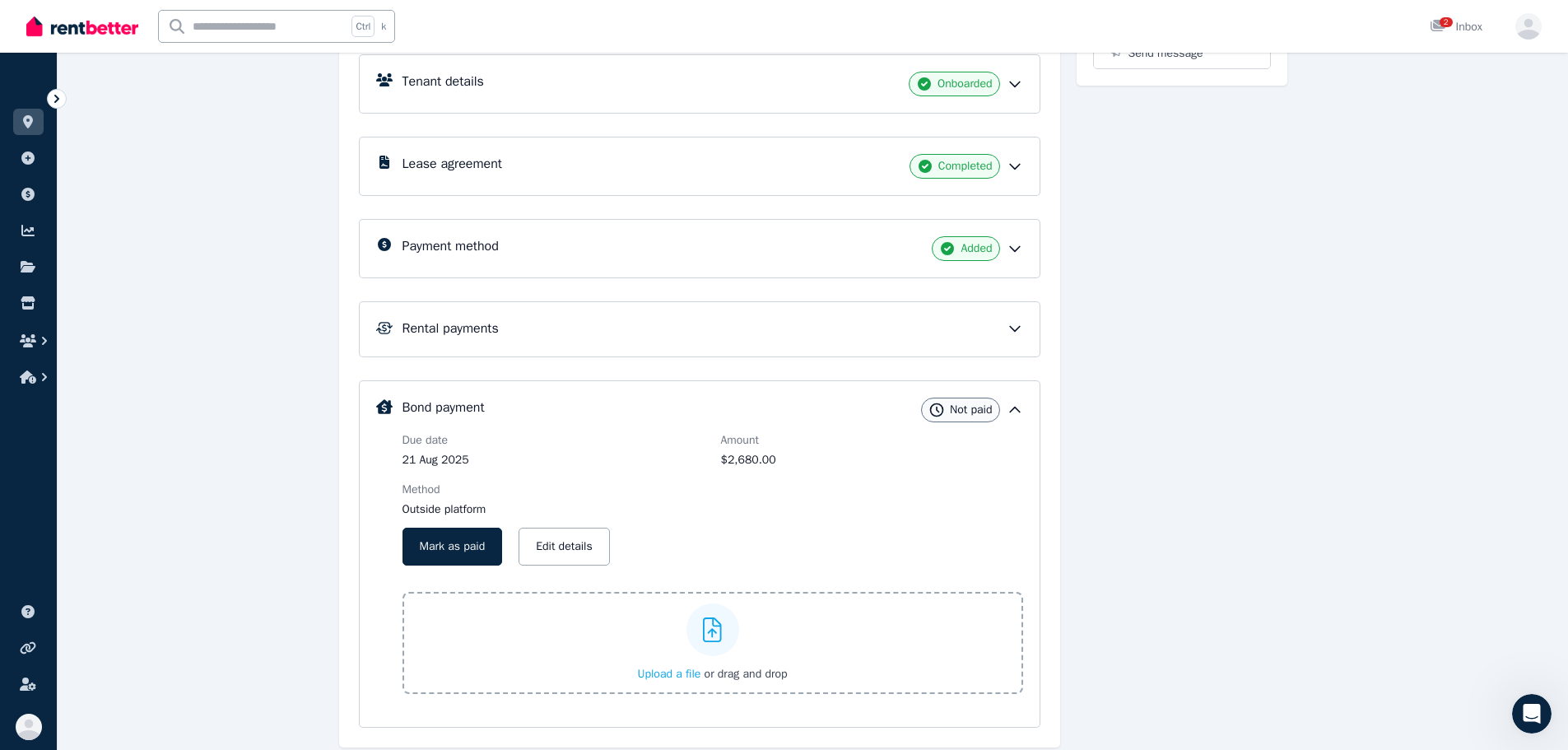 click 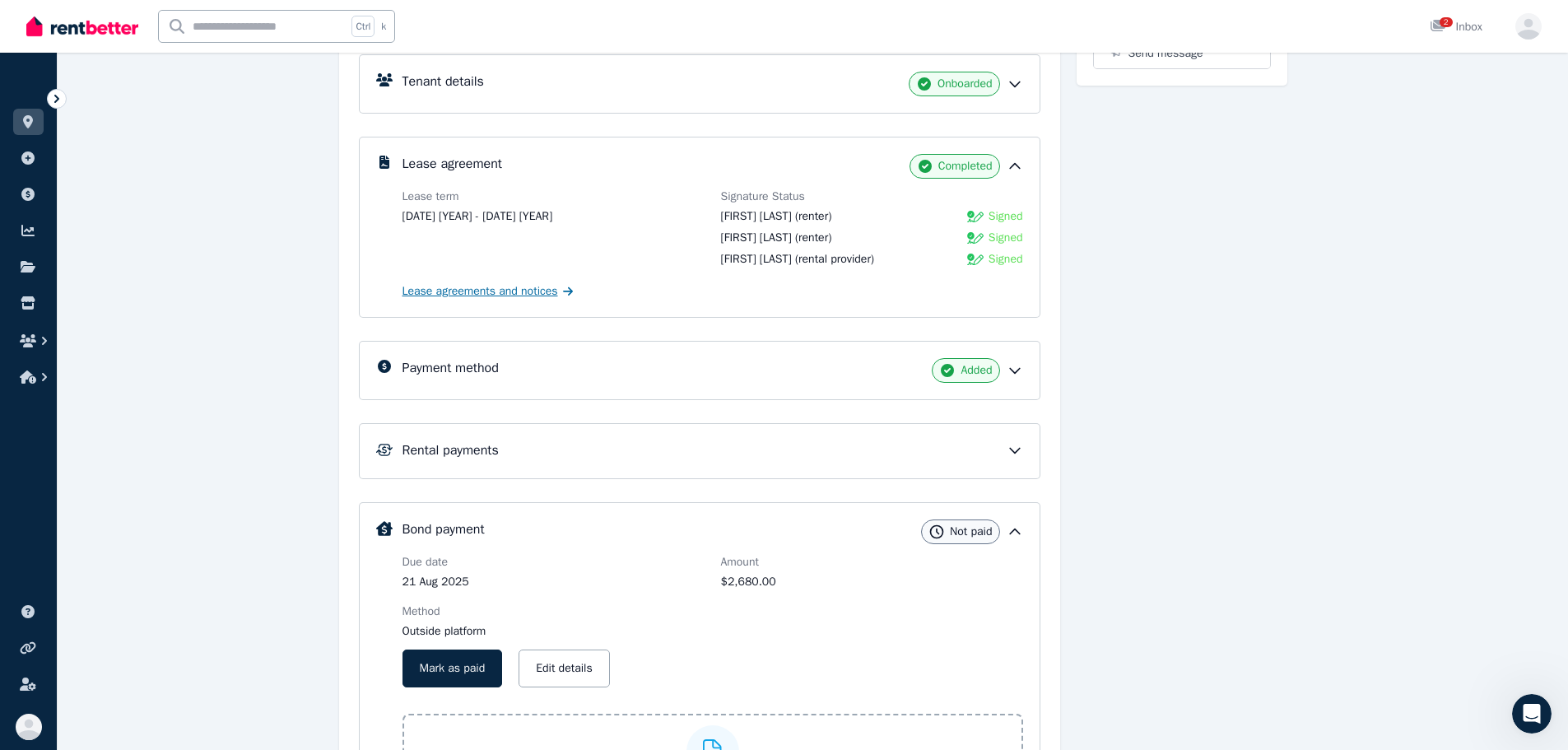 click on "Lease agreements and notices" at bounding box center (480, 291) 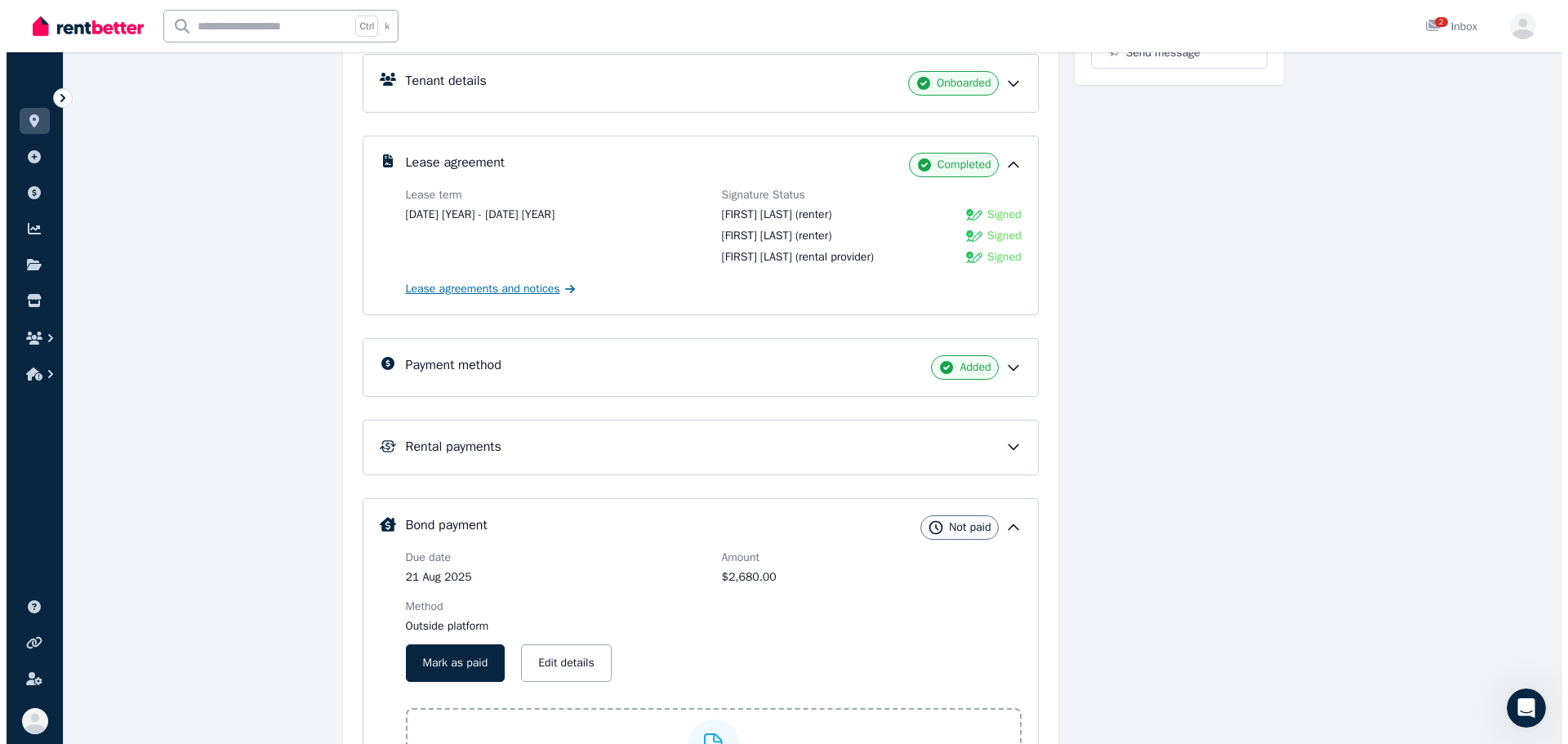 scroll, scrollTop: 0, scrollLeft: 0, axis: both 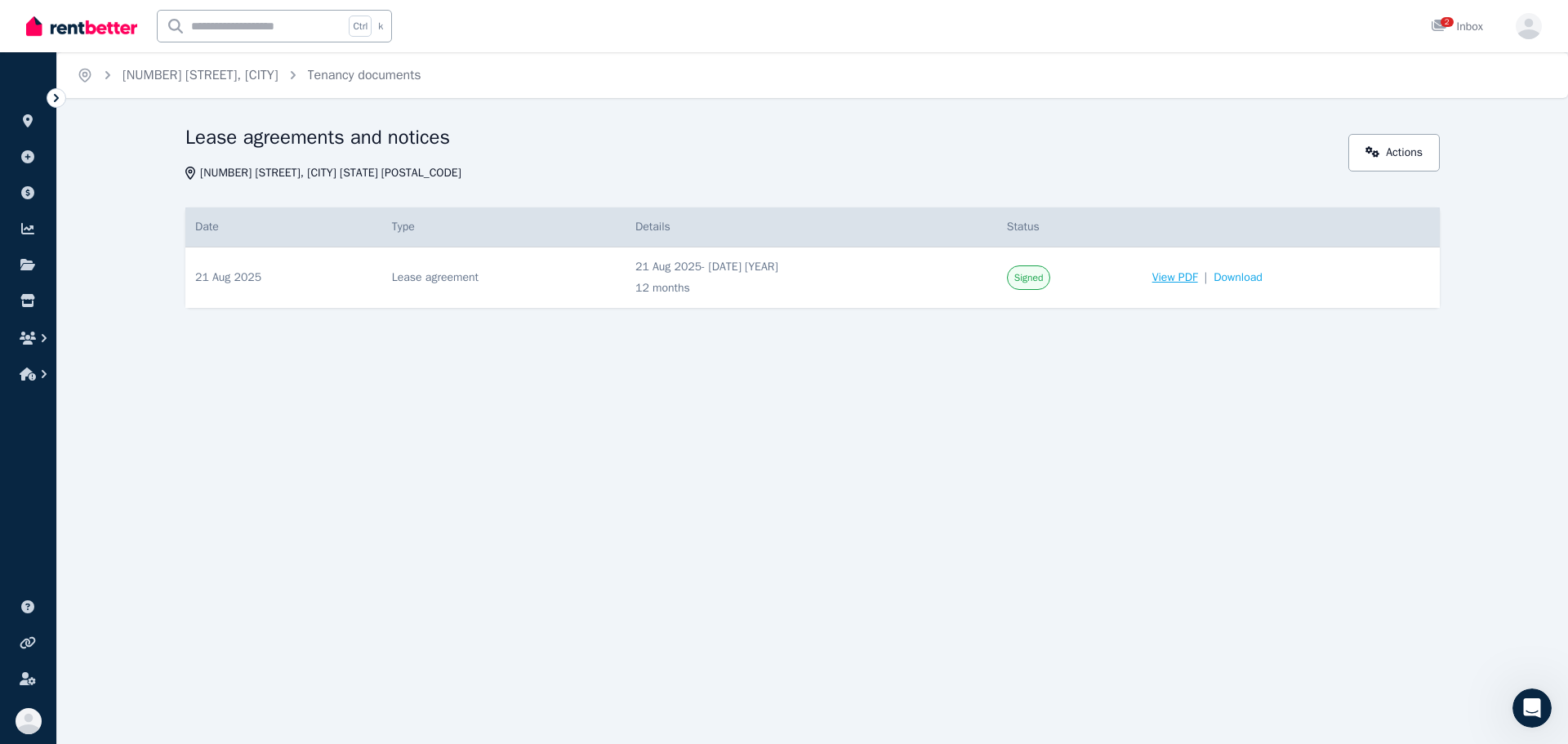 click on "View PDF" at bounding box center [1175, 278] 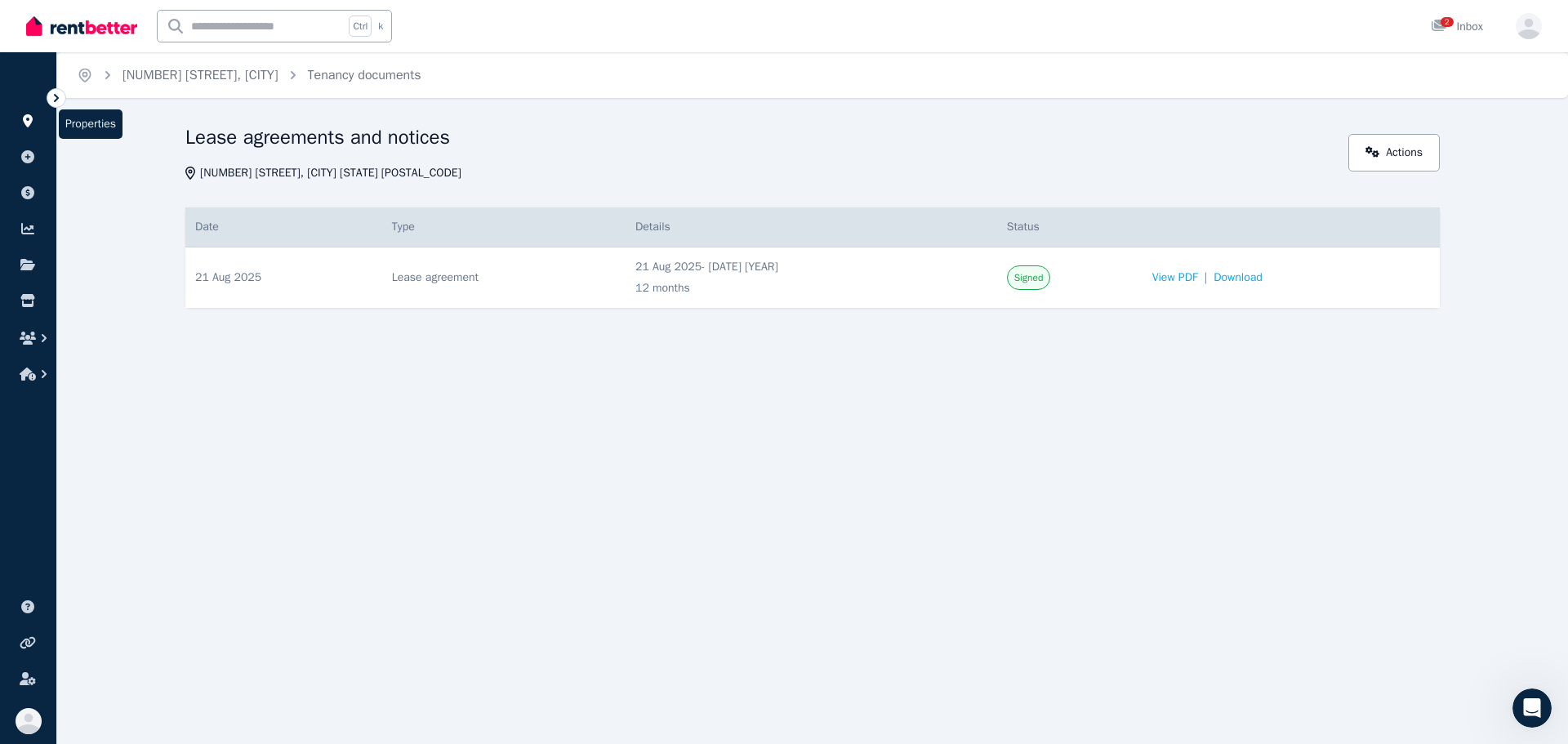 click 